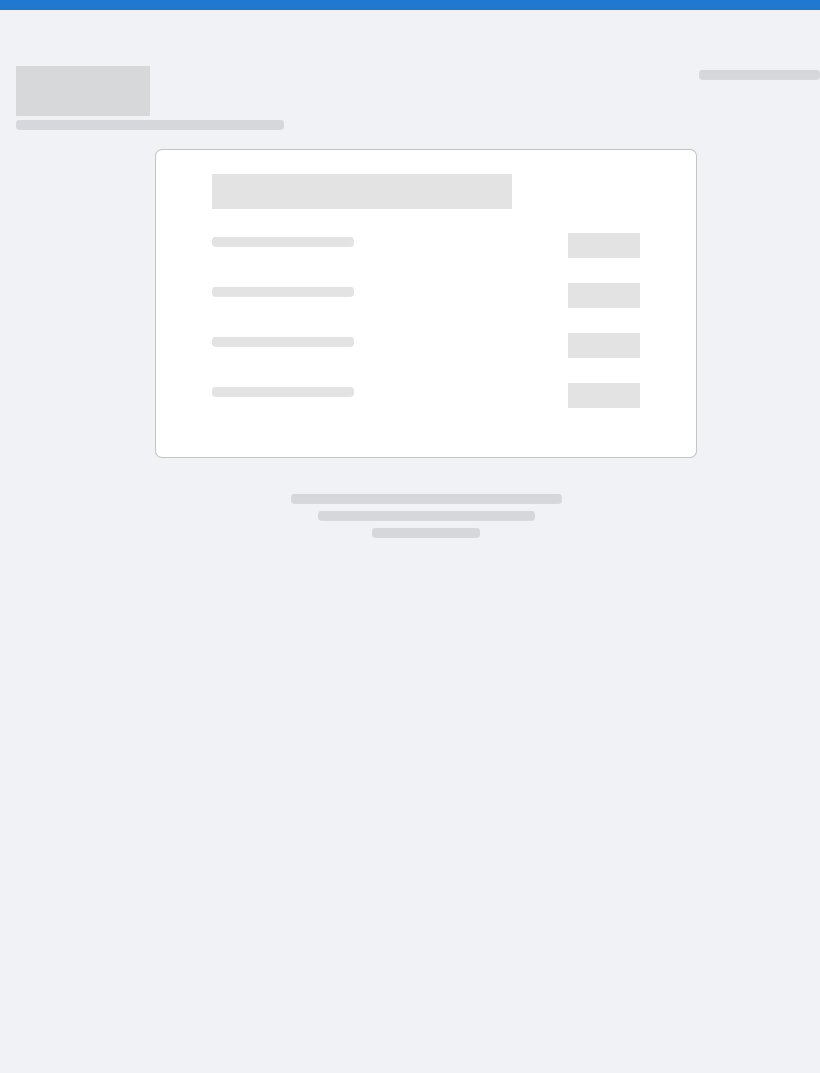 scroll, scrollTop: 0, scrollLeft: 0, axis: both 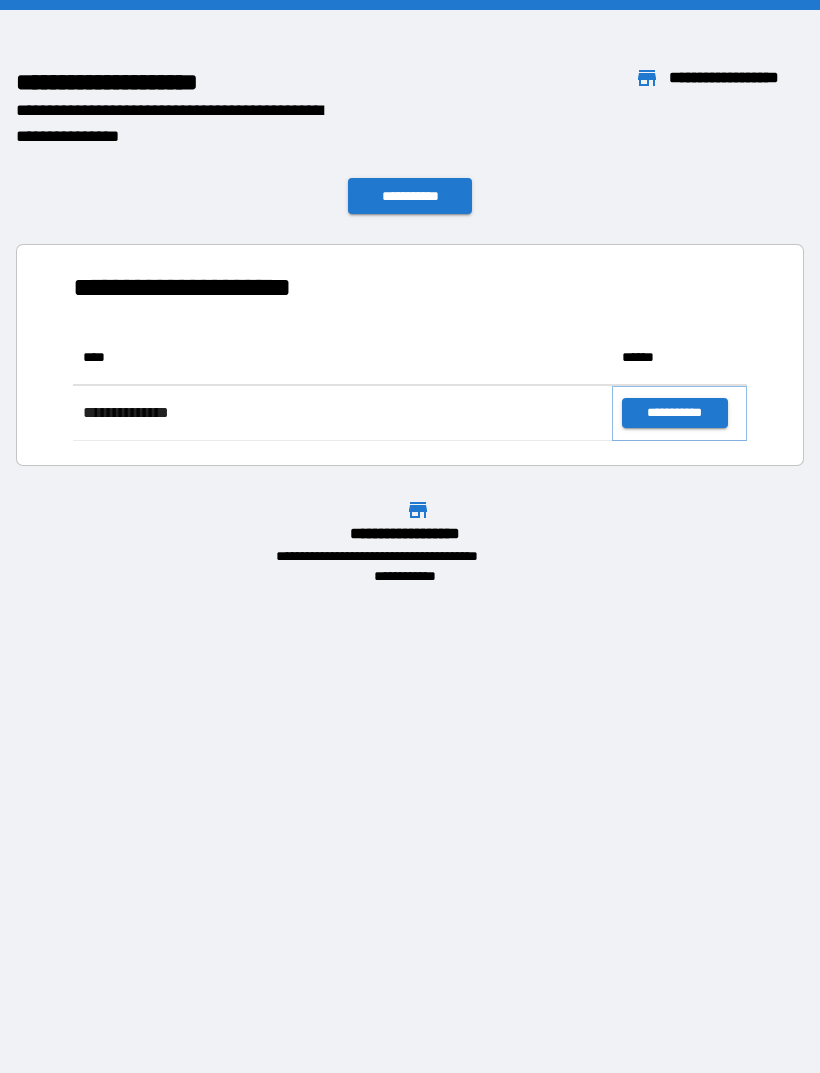 click on "**********" at bounding box center [674, 413] 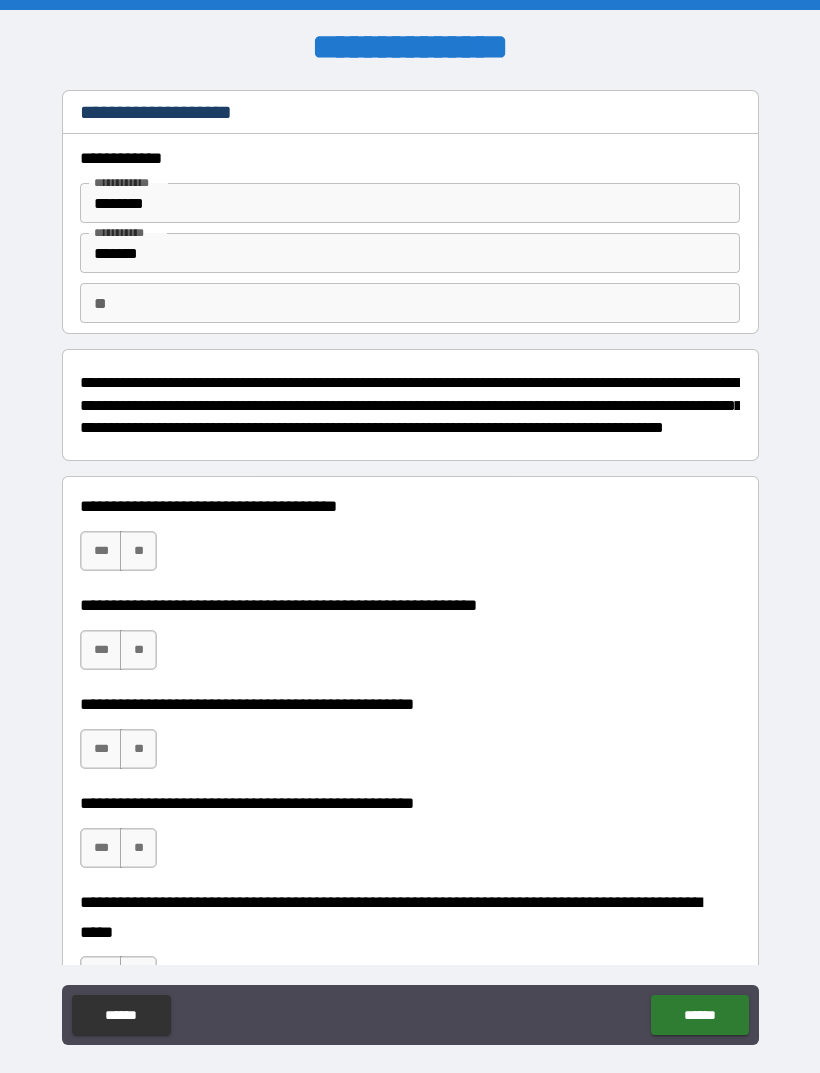 click on "**" at bounding box center [138, 551] 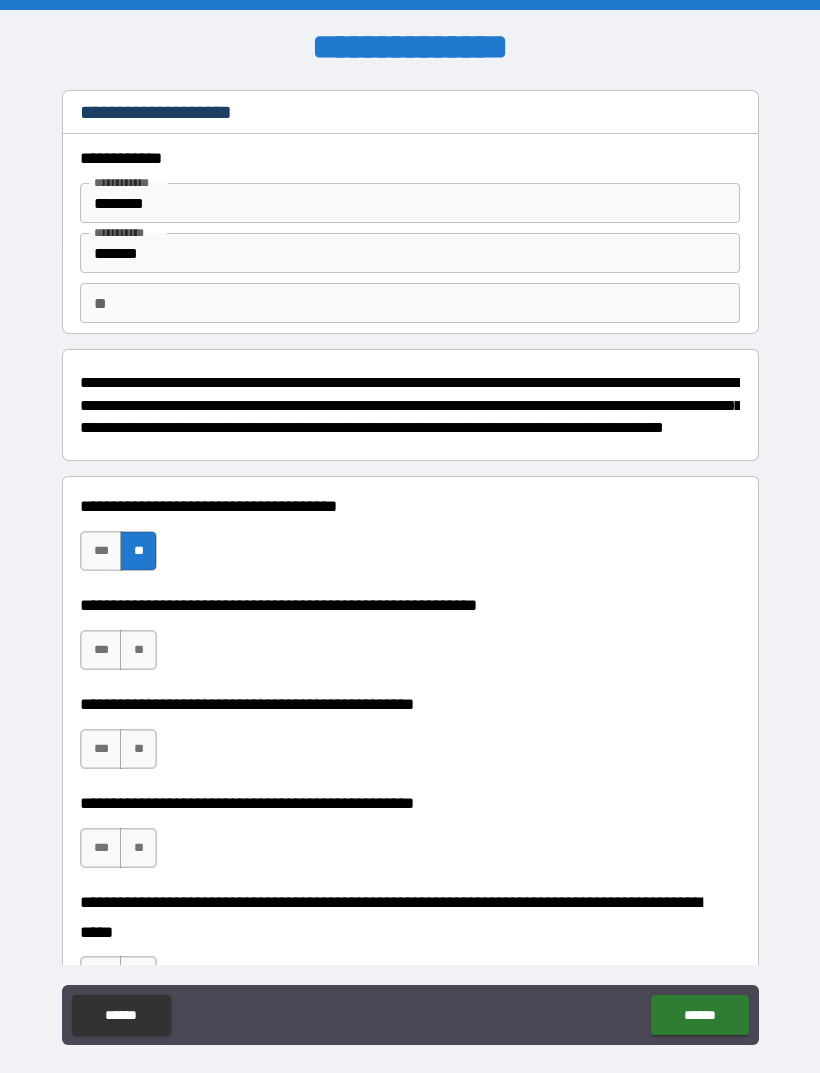 click on "***" at bounding box center [101, 650] 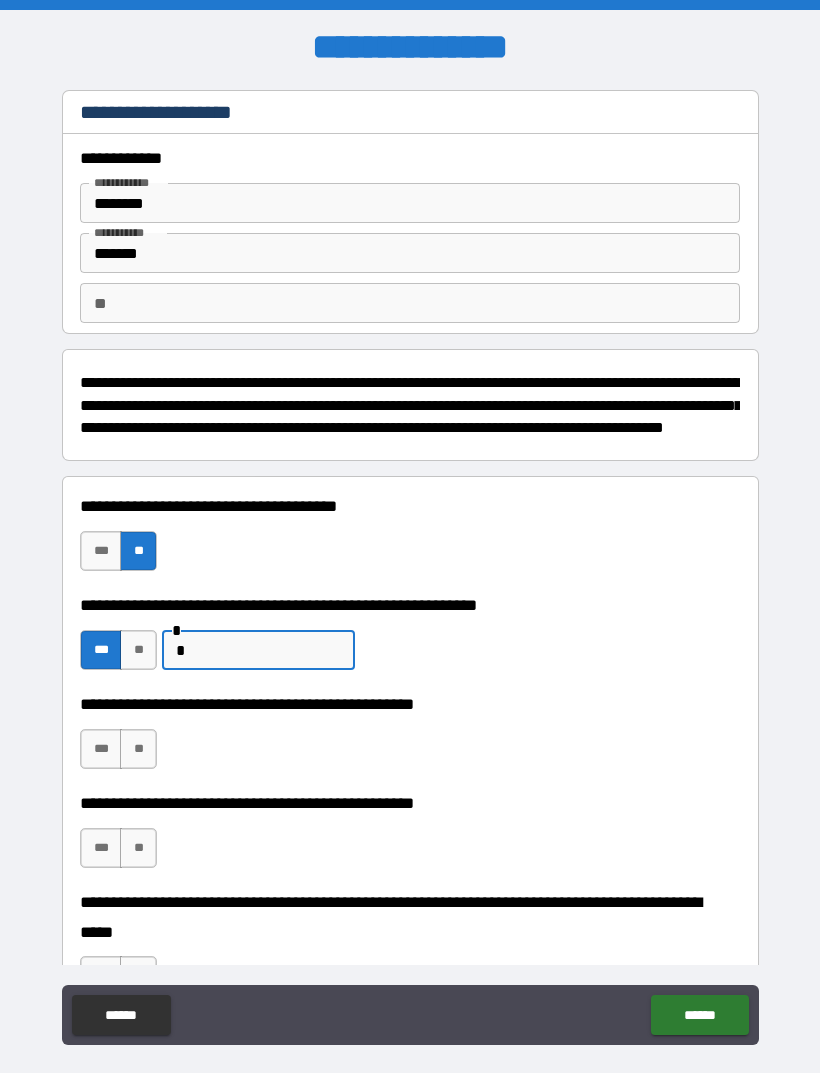 click on "*" at bounding box center [258, 650] 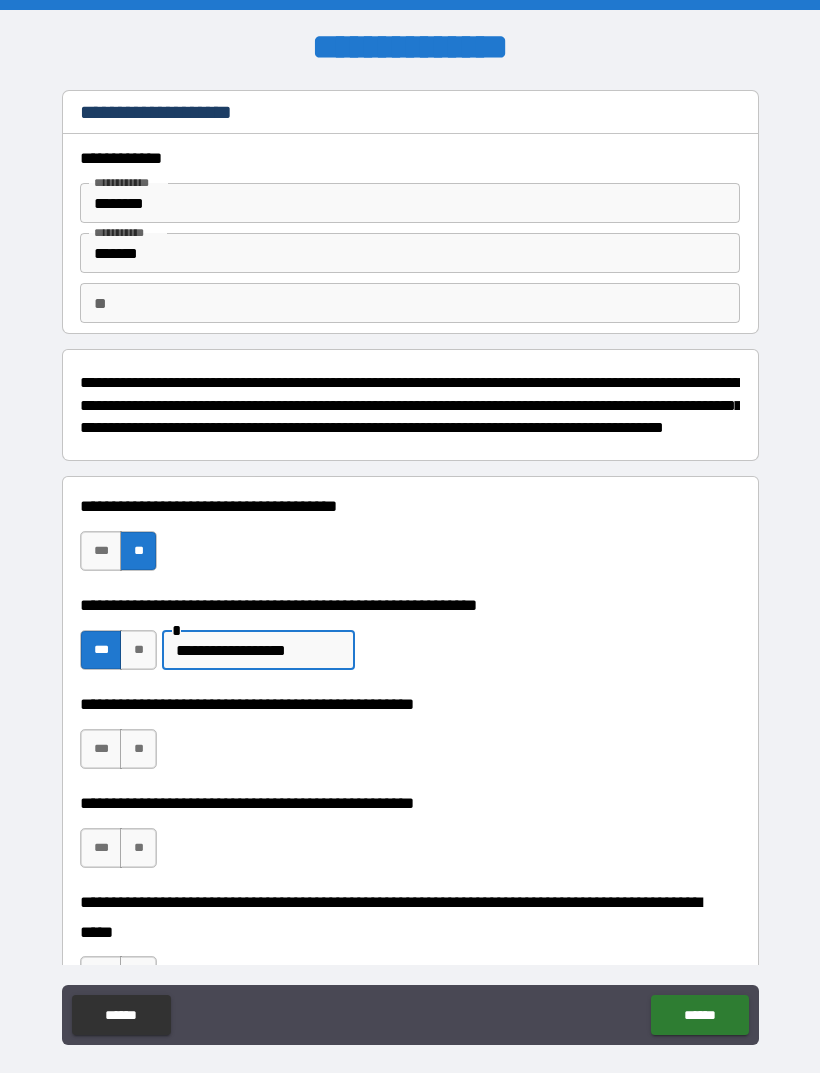 type on "**********" 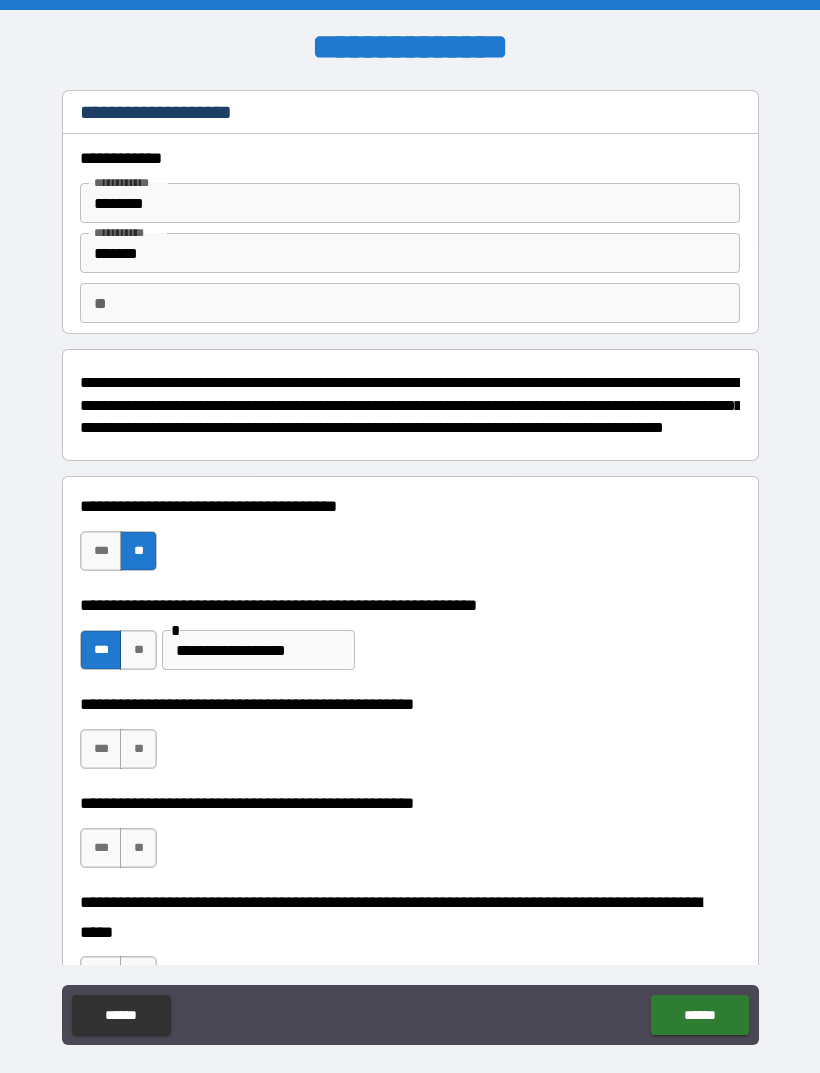 click on "**" at bounding box center [138, 749] 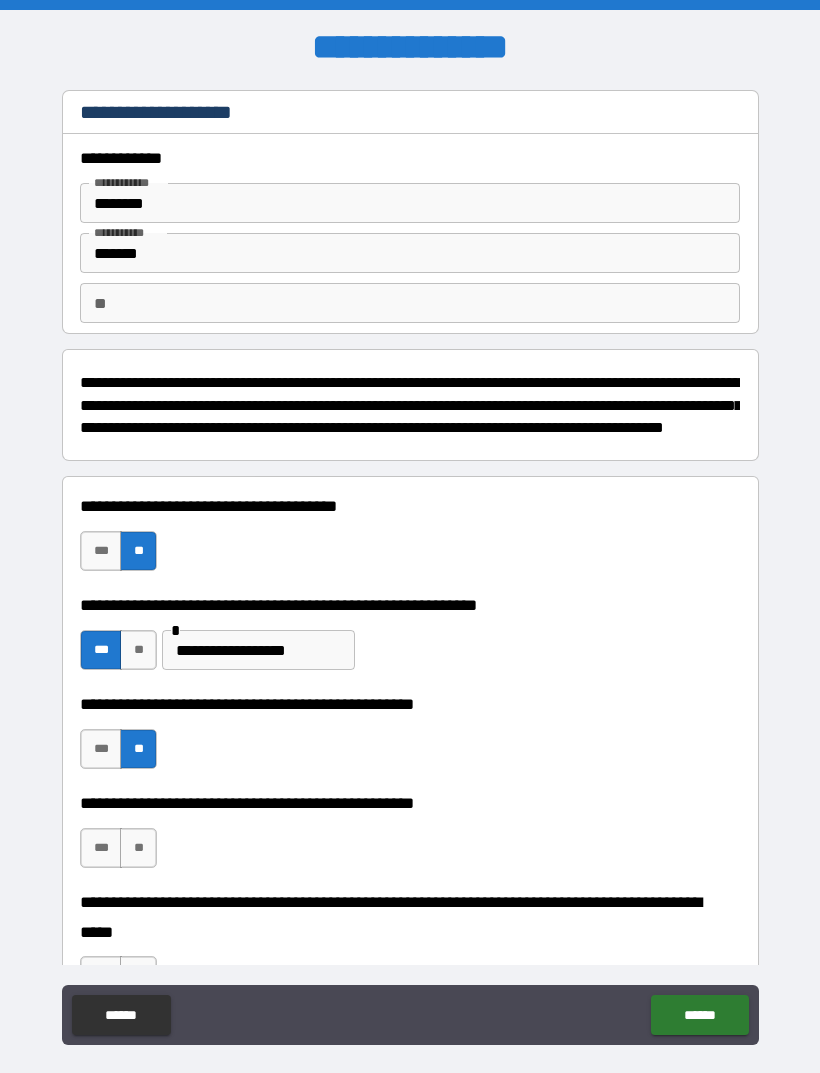 click on "**" at bounding box center (138, 848) 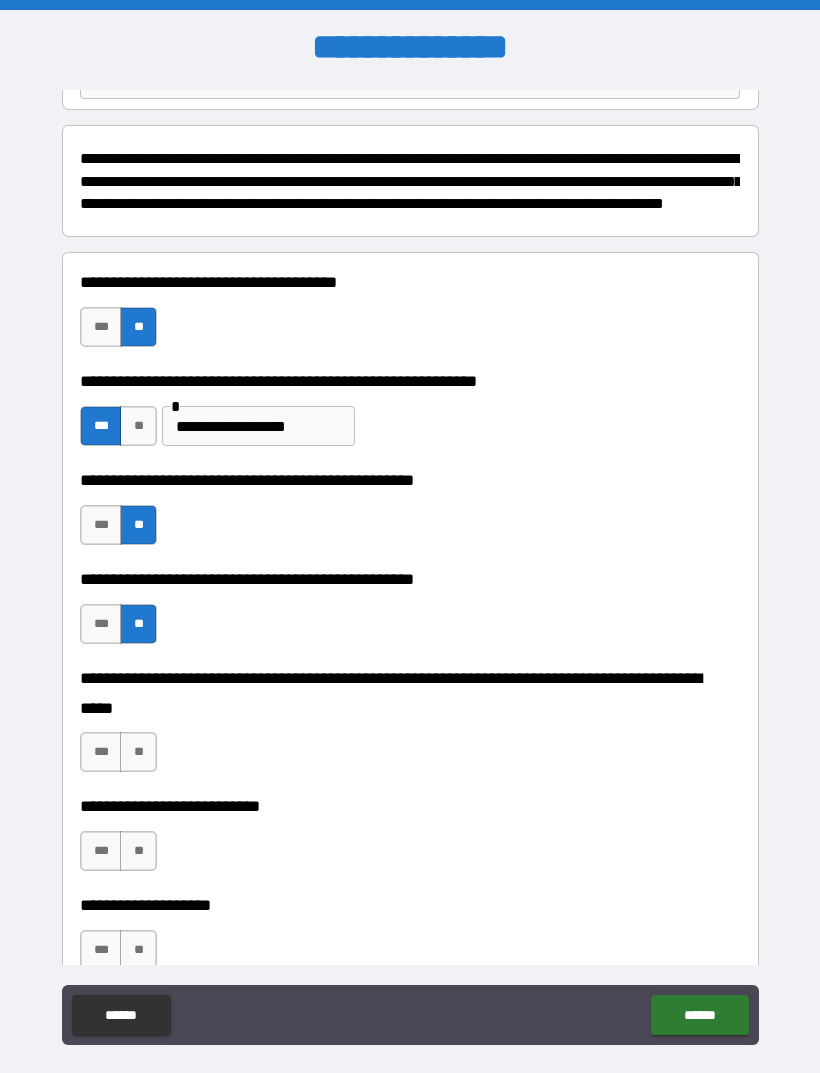 scroll, scrollTop: 231, scrollLeft: 0, axis: vertical 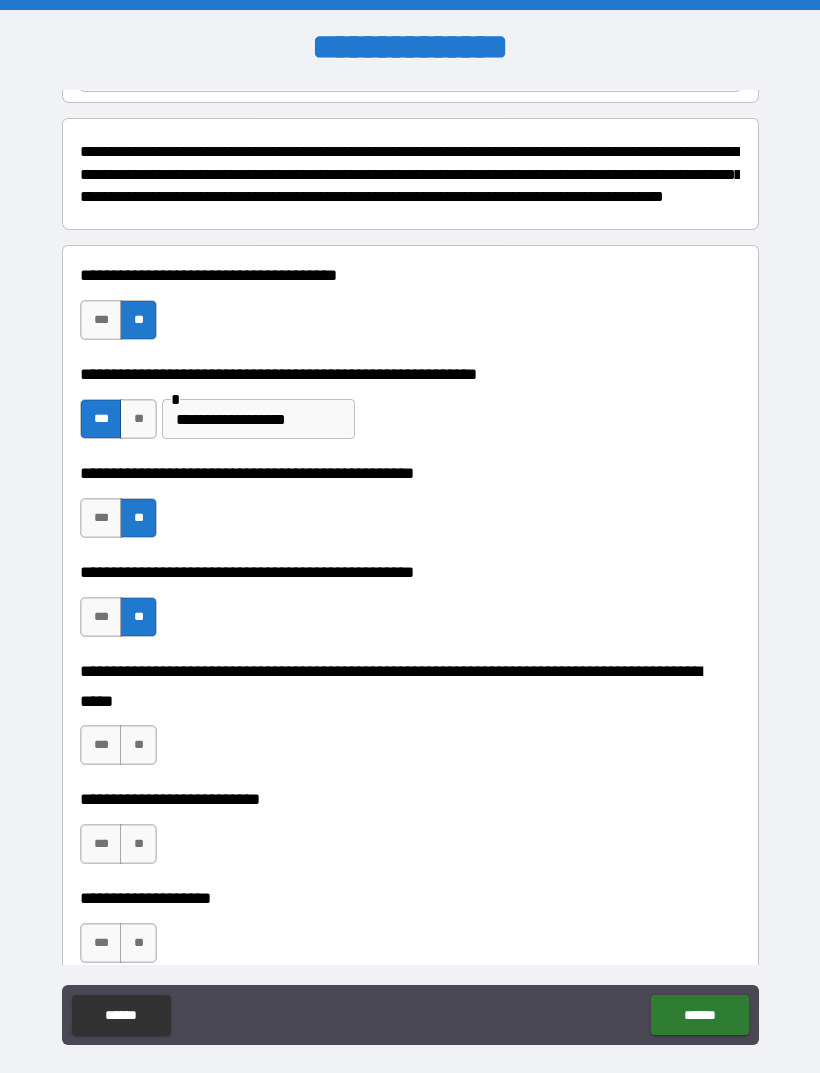 click on "**" at bounding box center (138, 745) 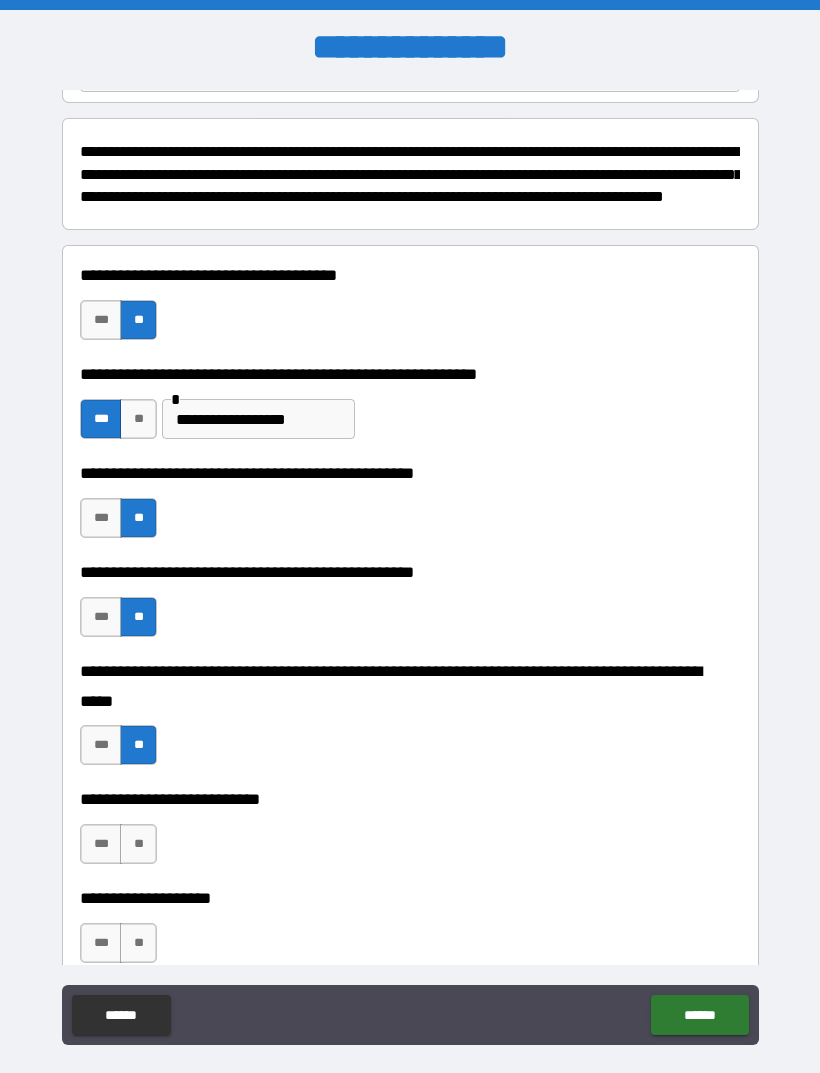 click on "**" at bounding box center [138, 844] 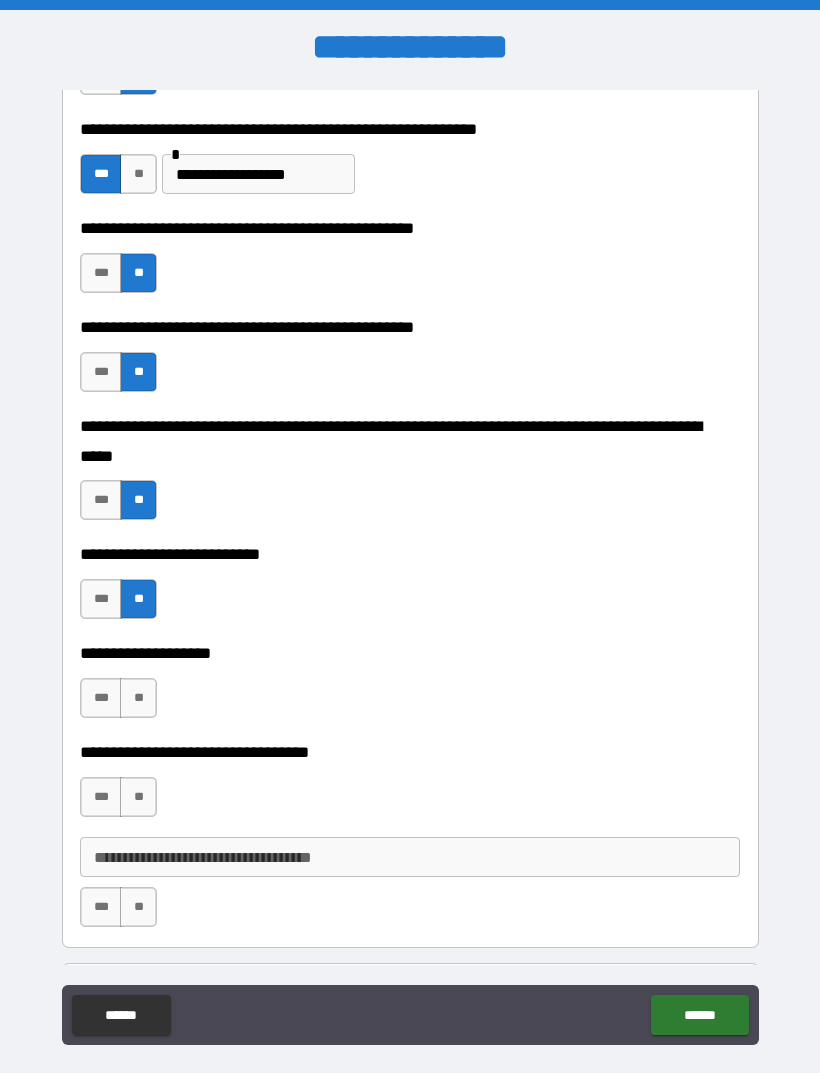 scroll, scrollTop: 487, scrollLeft: 0, axis: vertical 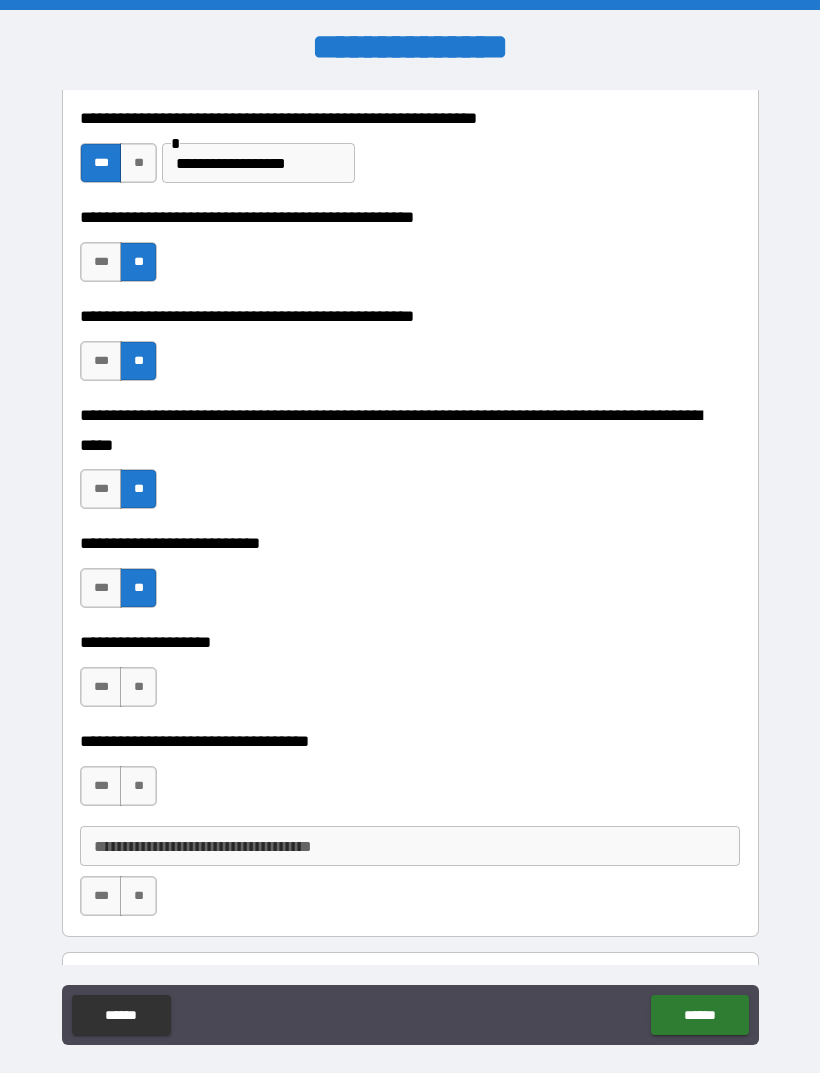 click on "**" at bounding box center (138, 687) 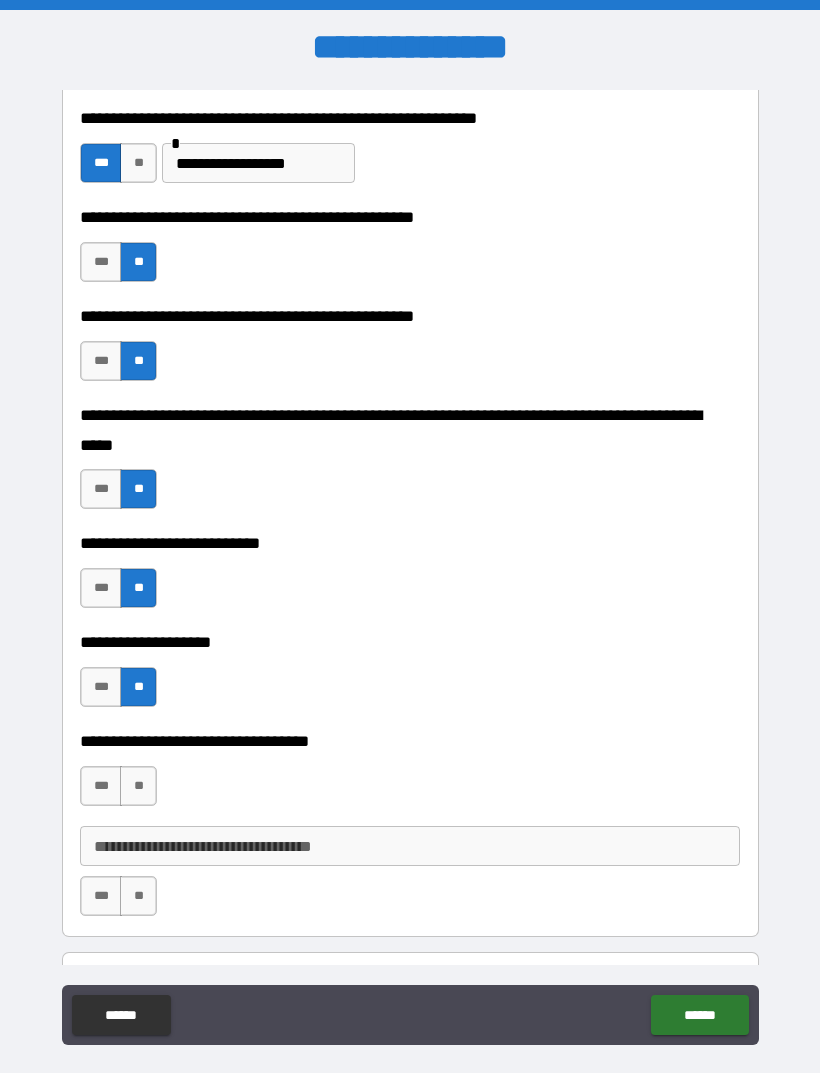 click on "**" at bounding box center (138, 786) 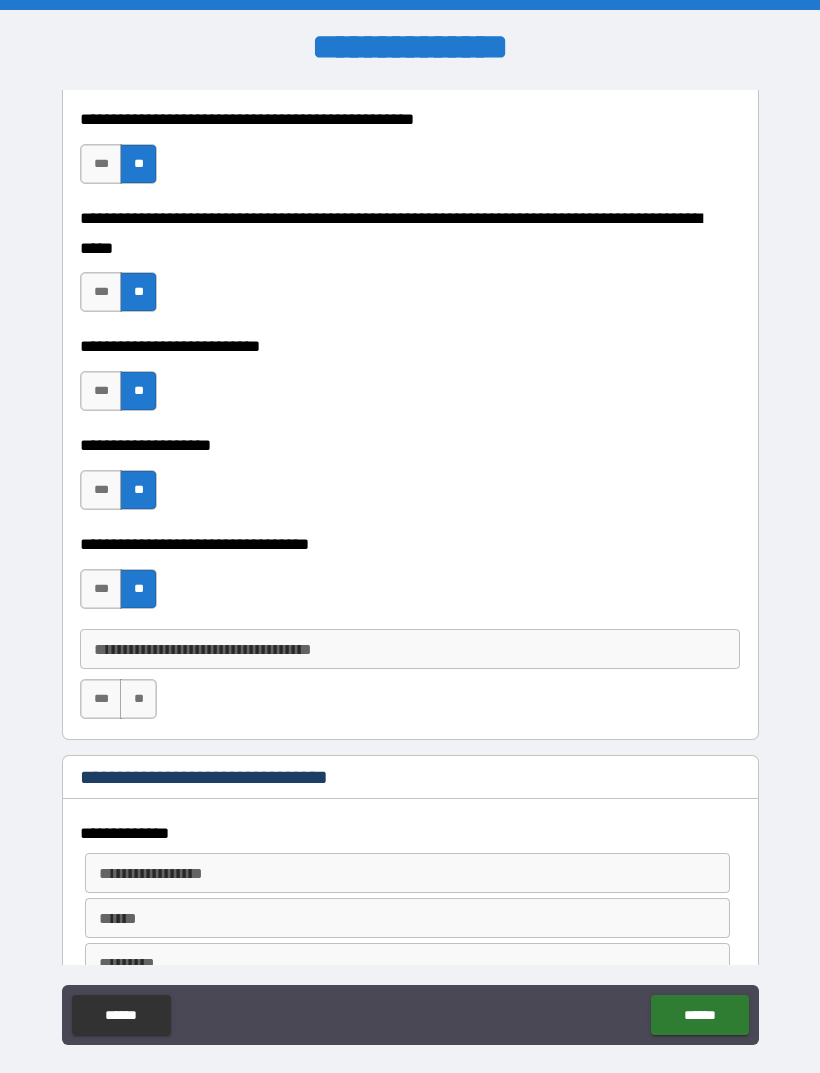 scroll, scrollTop: 688, scrollLeft: 0, axis: vertical 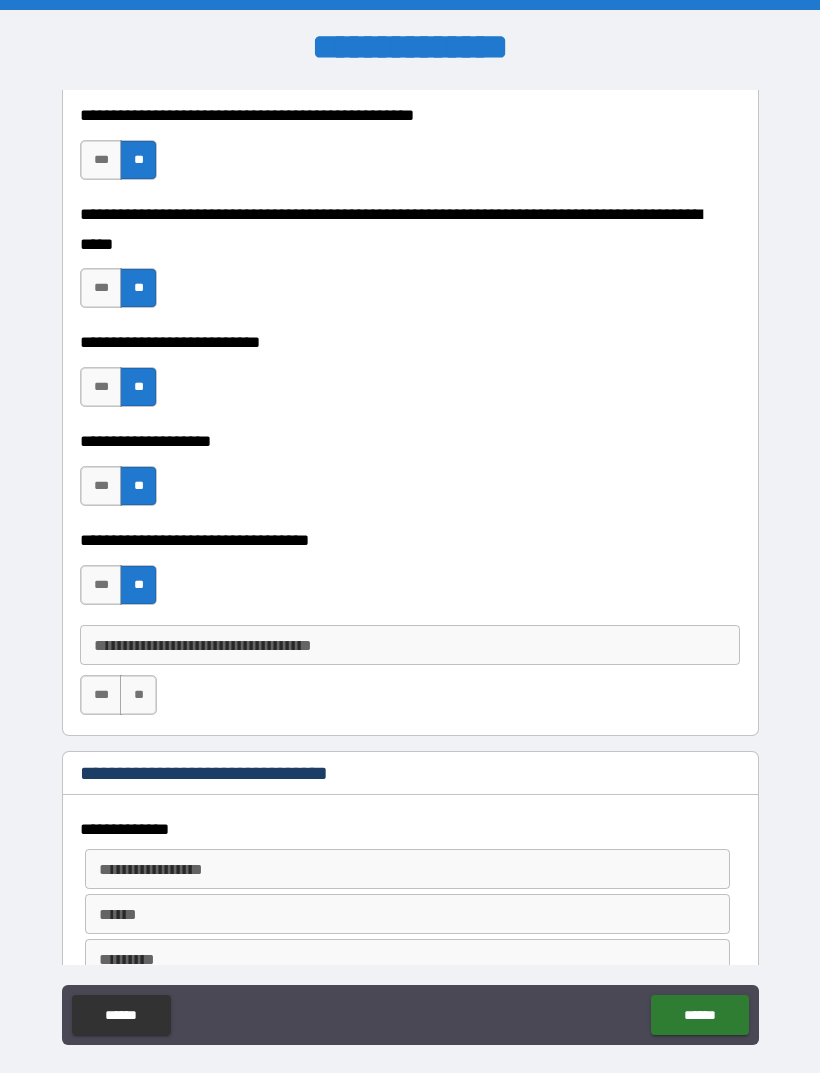 click on "**" at bounding box center [138, 695] 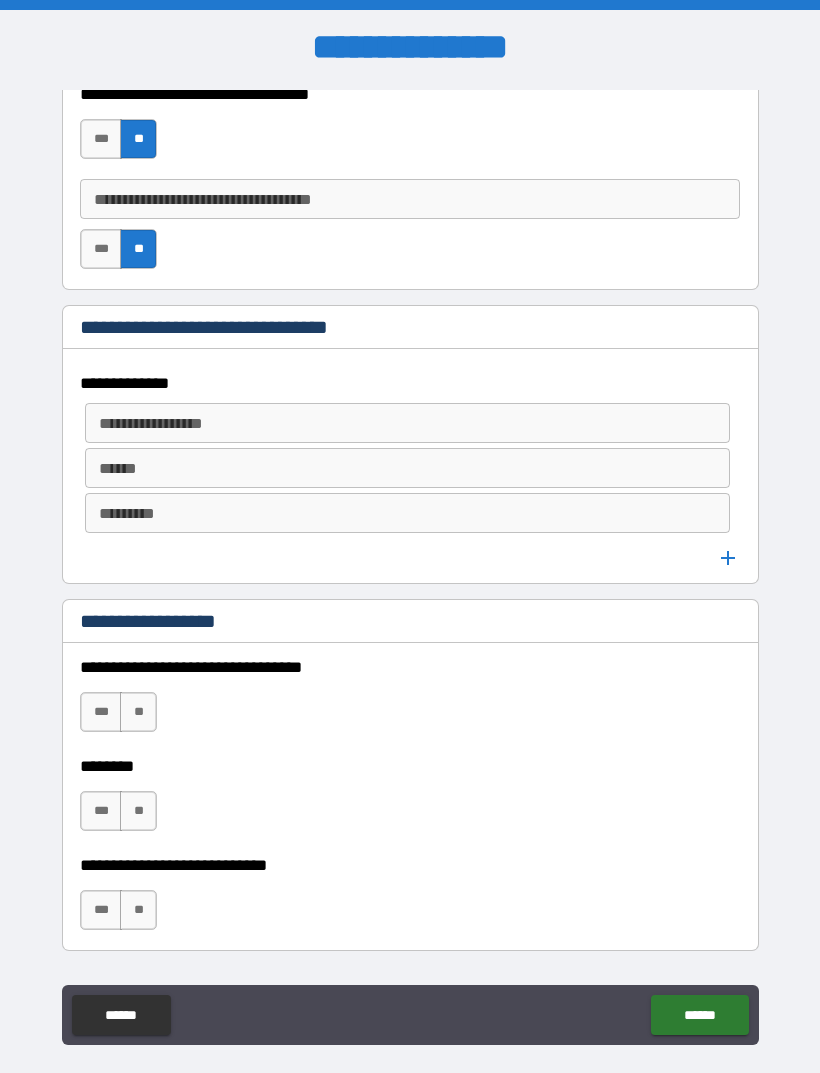 scroll, scrollTop: 1134, scrollLeft: 0, axis: vertical 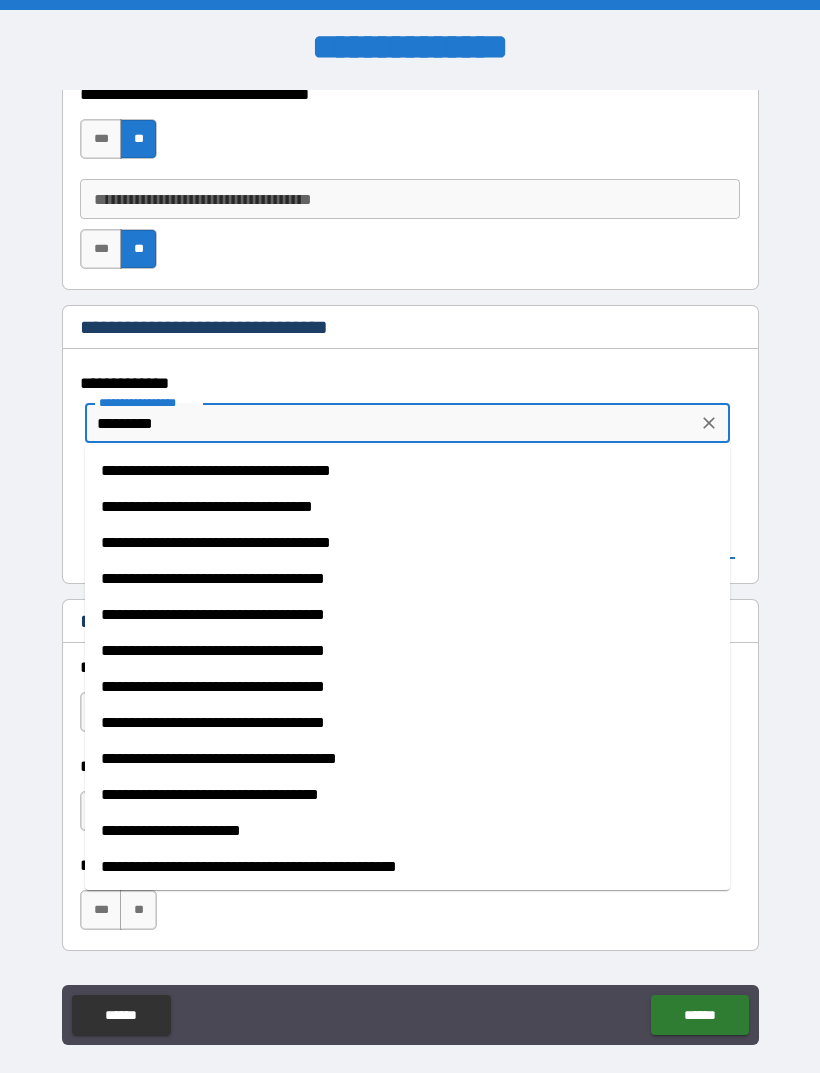 click on "**********" at bounding box center (407, 759) 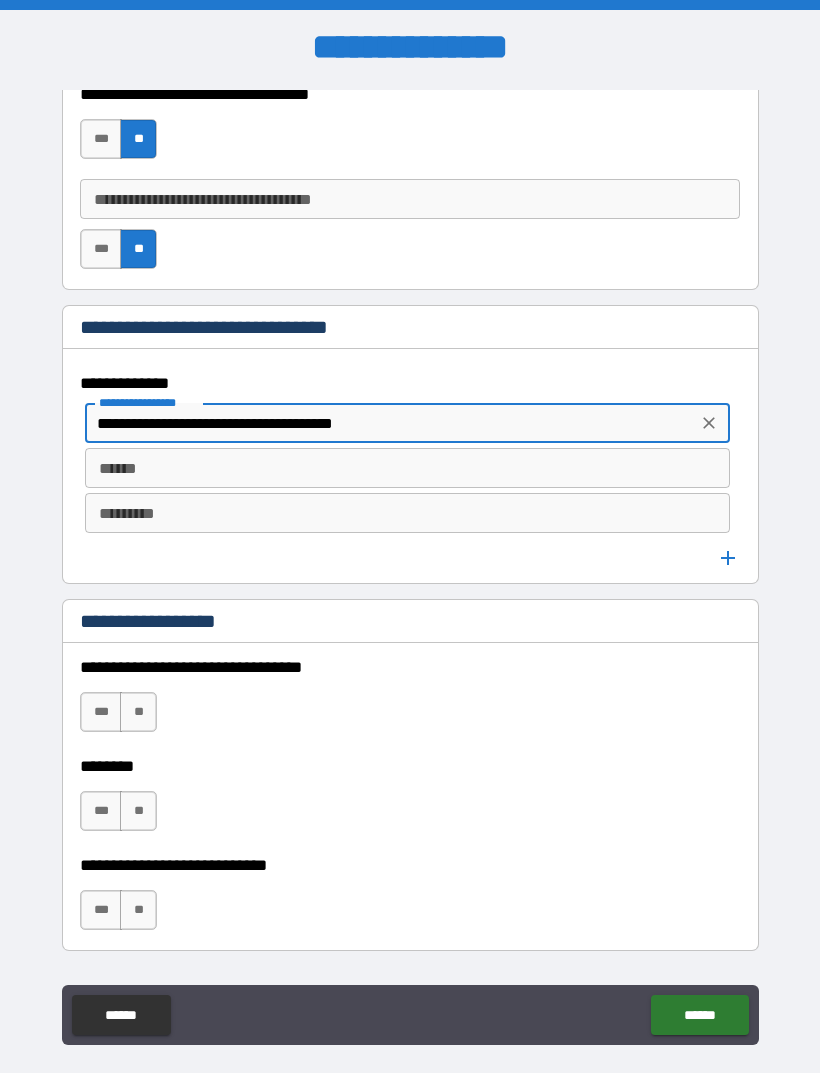 click on "******" at bounding box center (407, 468) 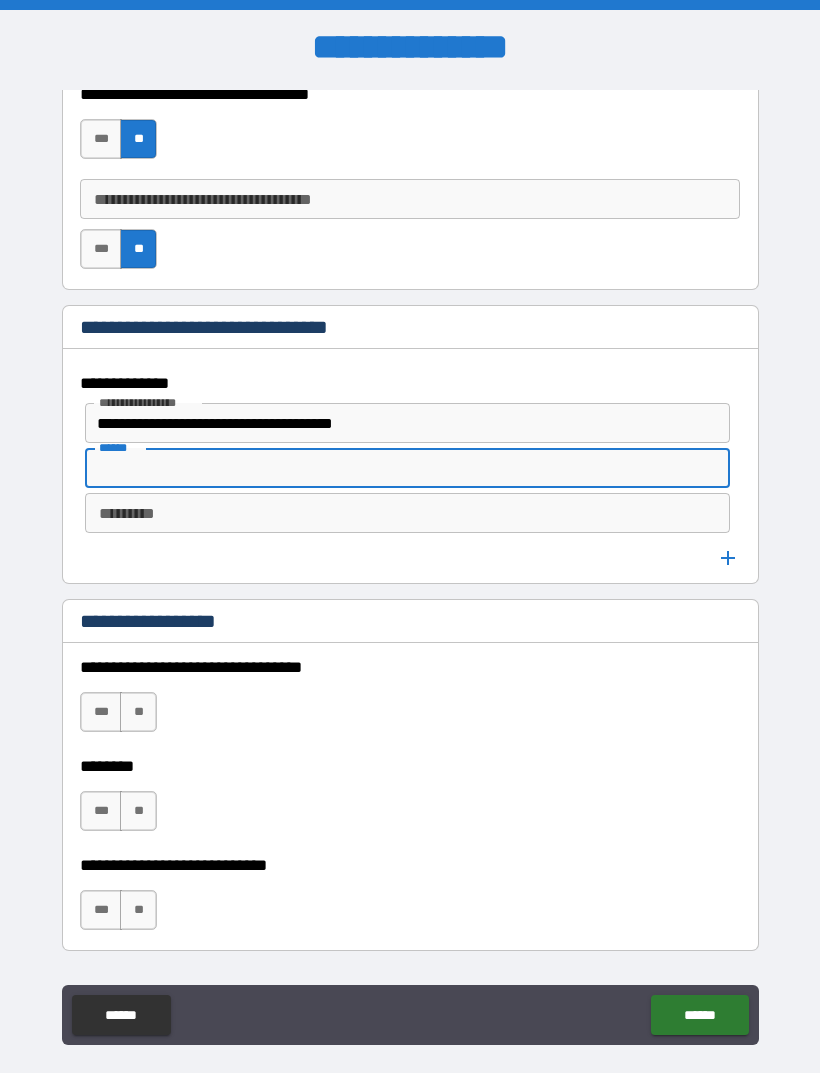 click on "*********" at bounding box center [407, 513] 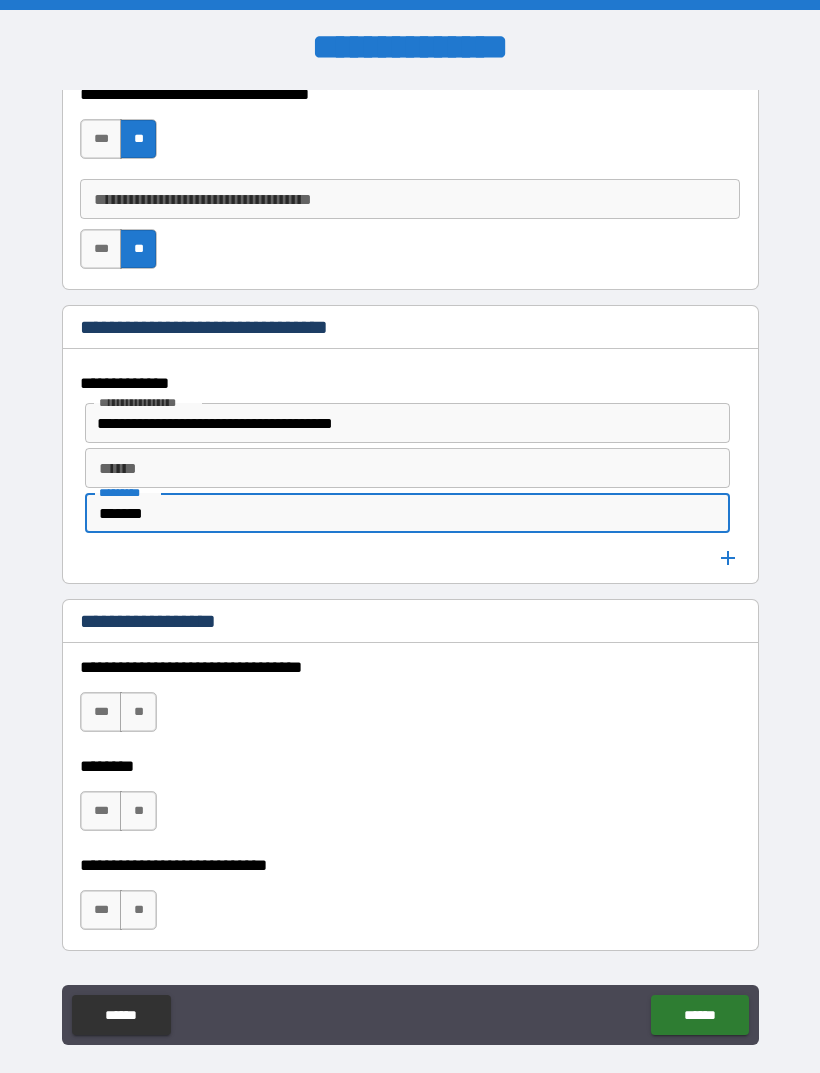 type on "*******" 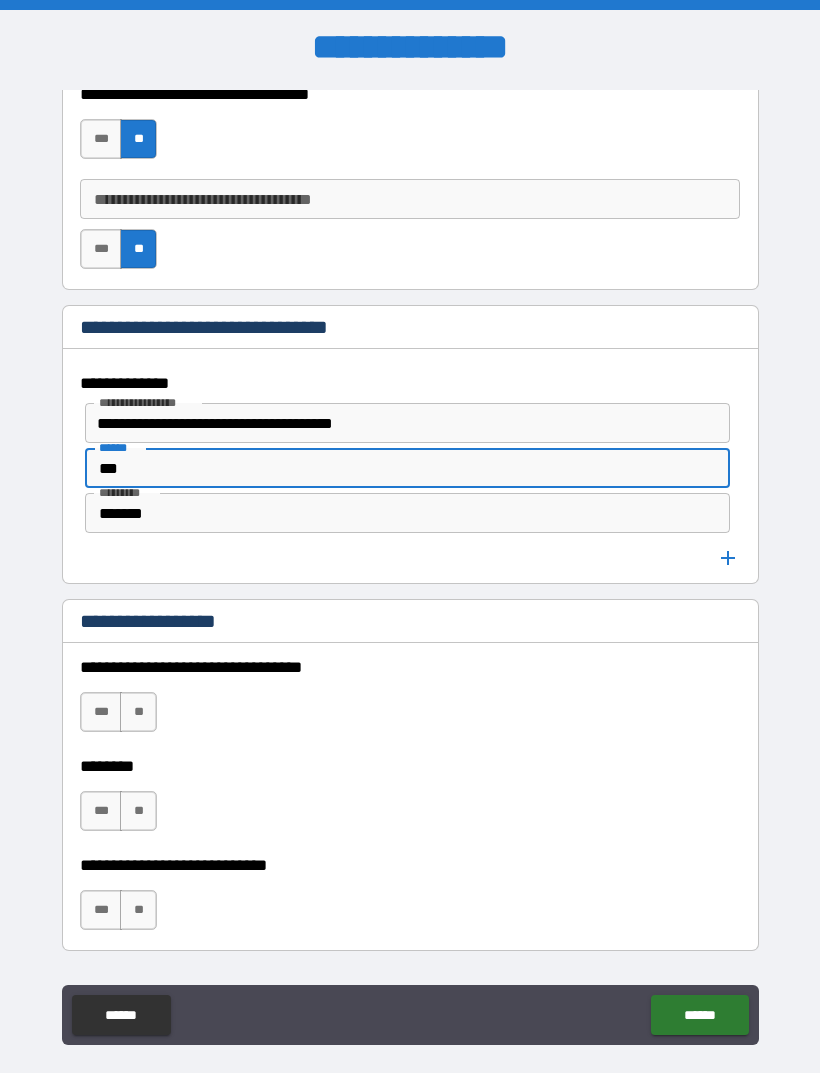 type on "***" 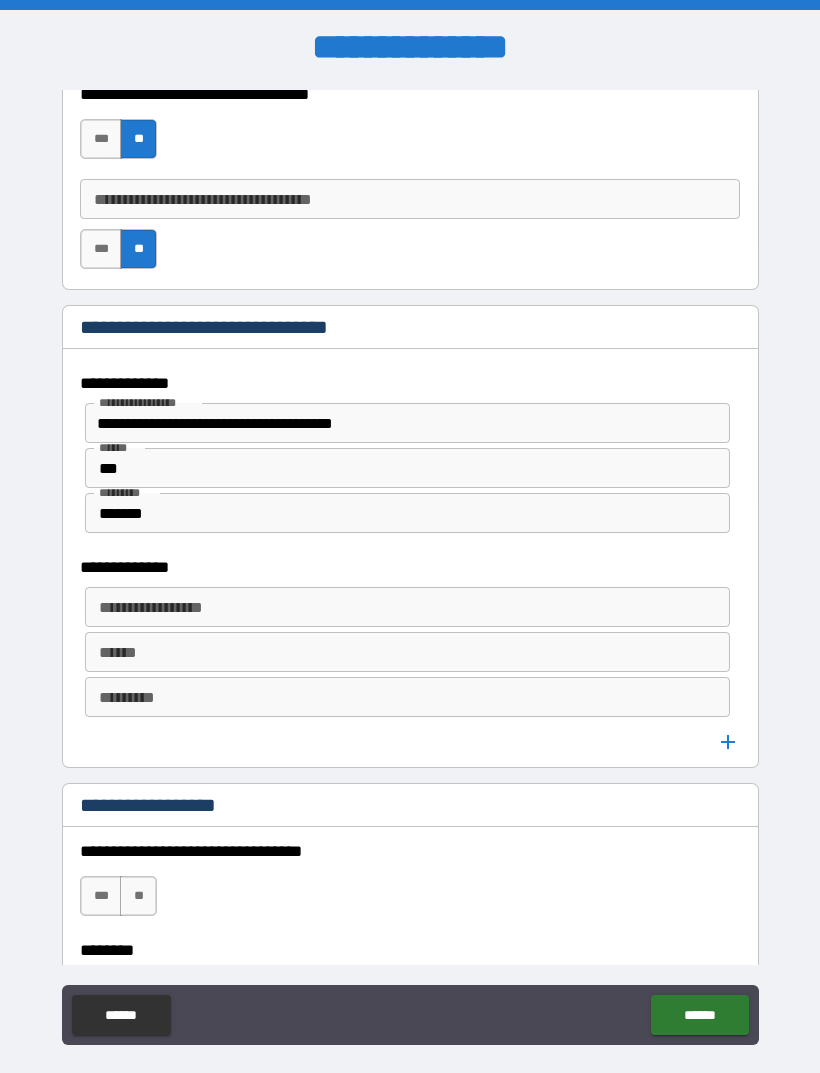 click on "**********" at bounding box center [406, 607] 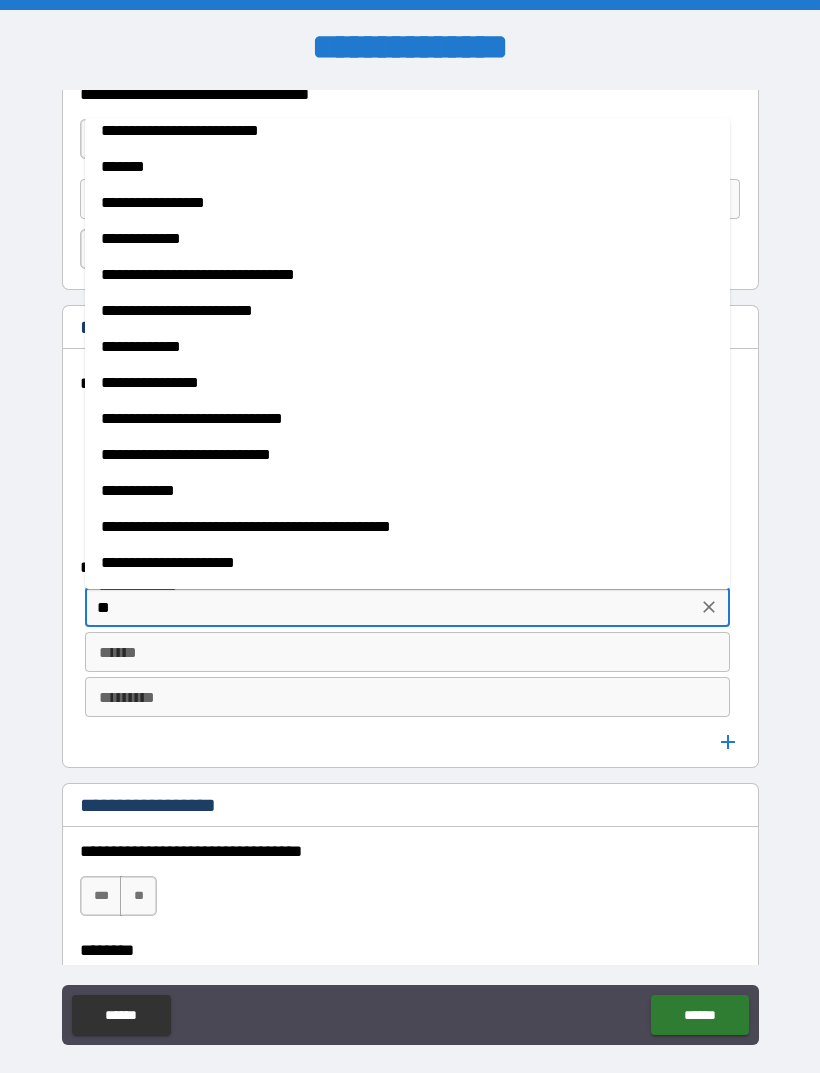 scroll, scrollTop: 0, scrollLeft: 0, axis: both 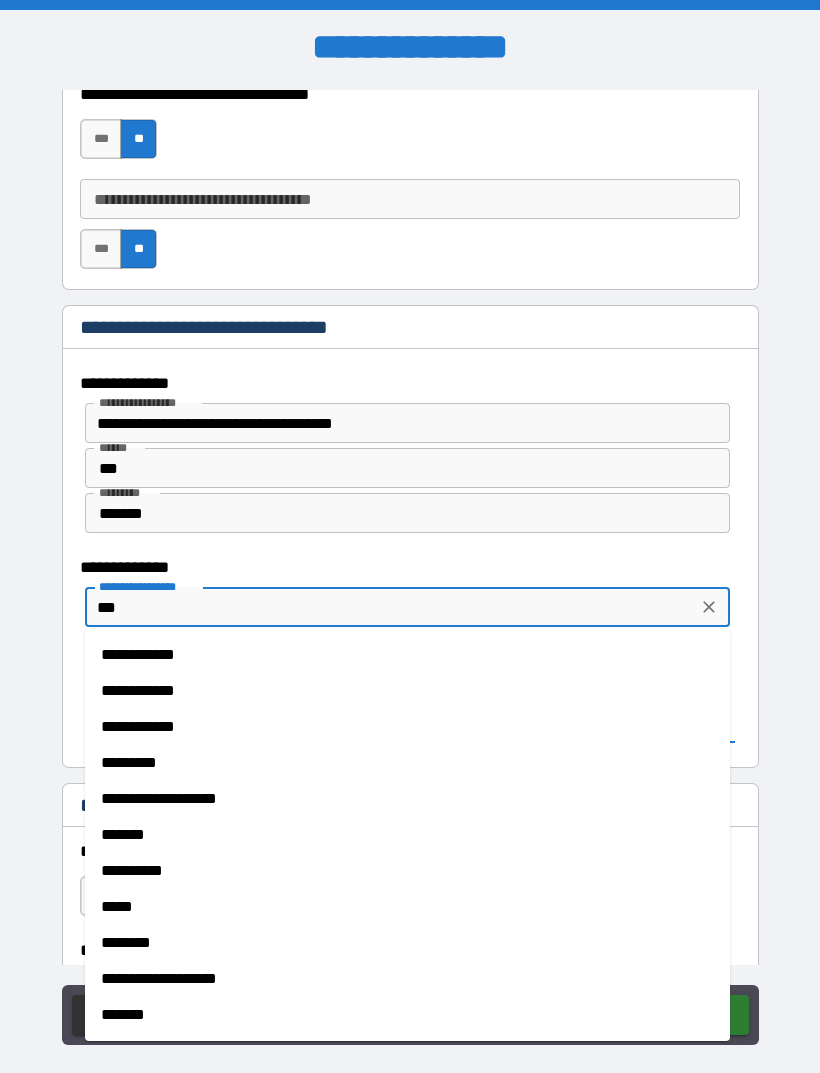 click on "*********" at bounding box center (407, 763) 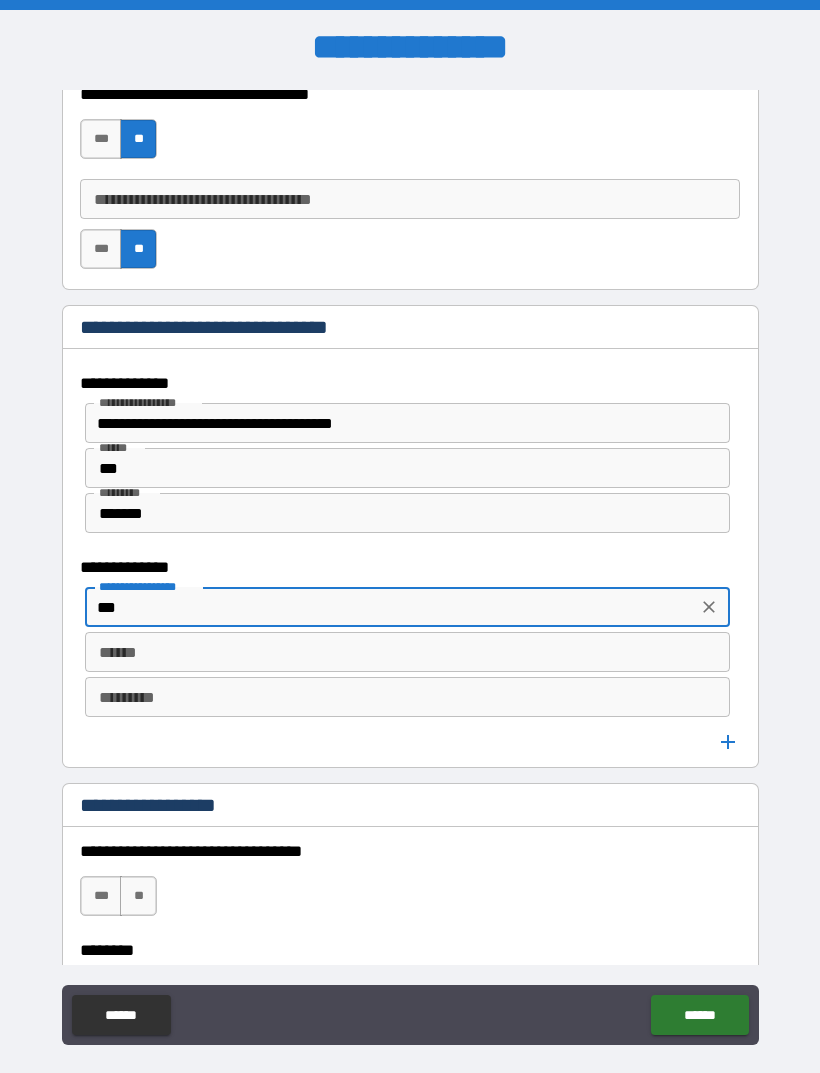 type on "*********" 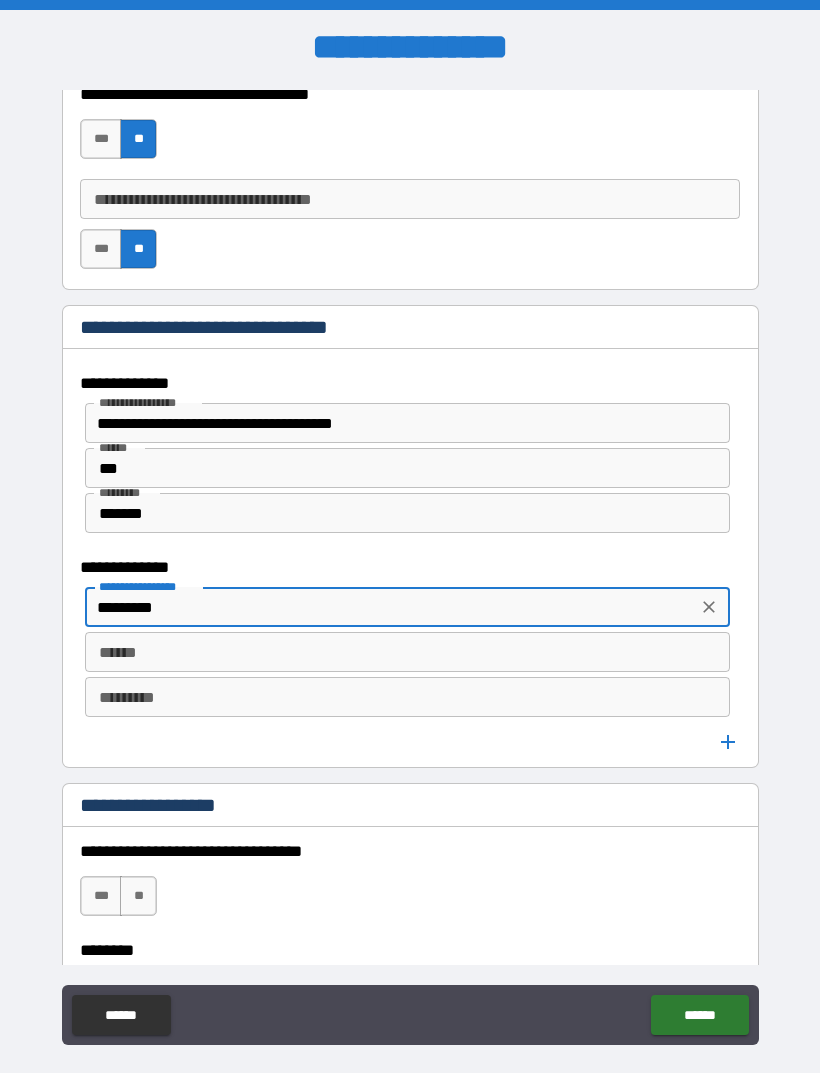 click 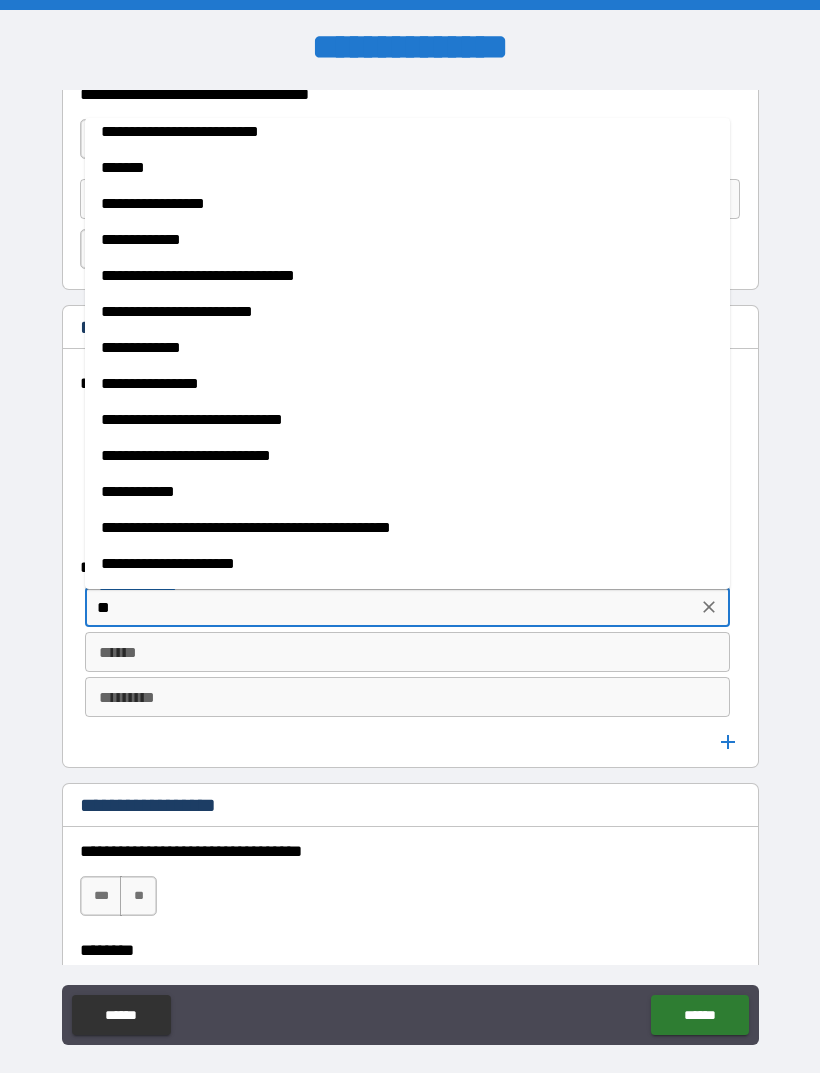 scroll, scrollTop: 0, scrollLeft: 0, axis: both 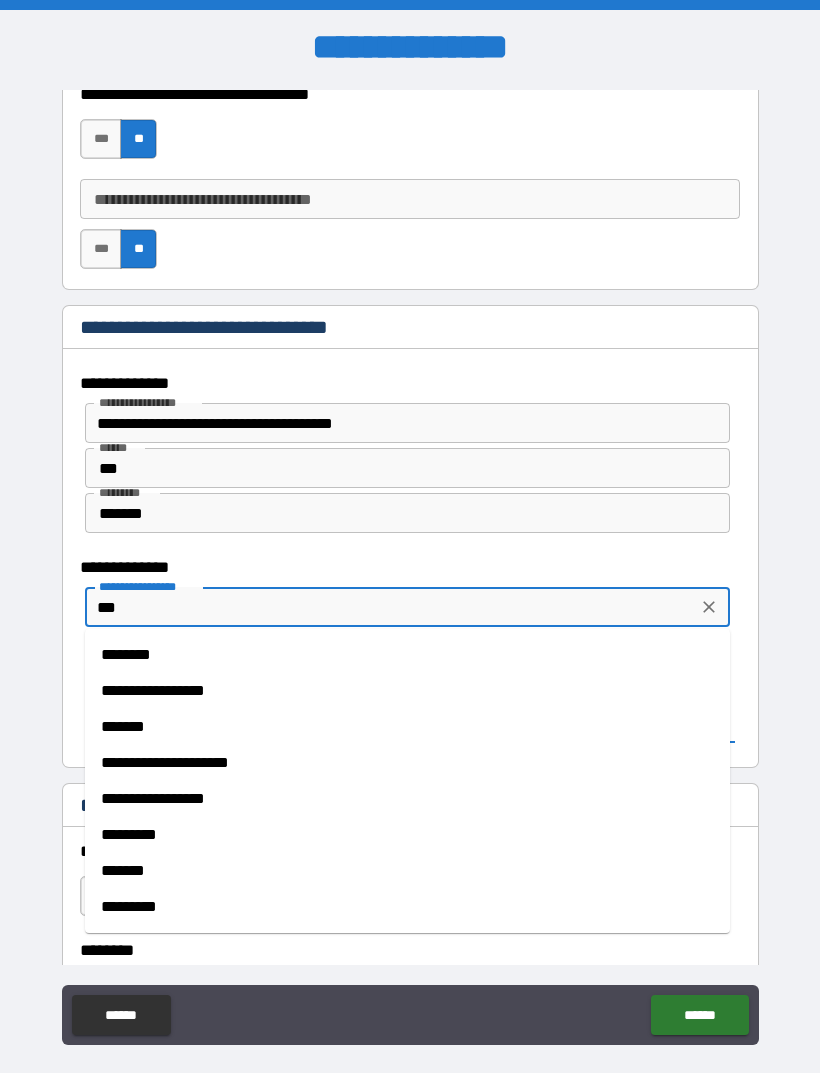 type on "**" 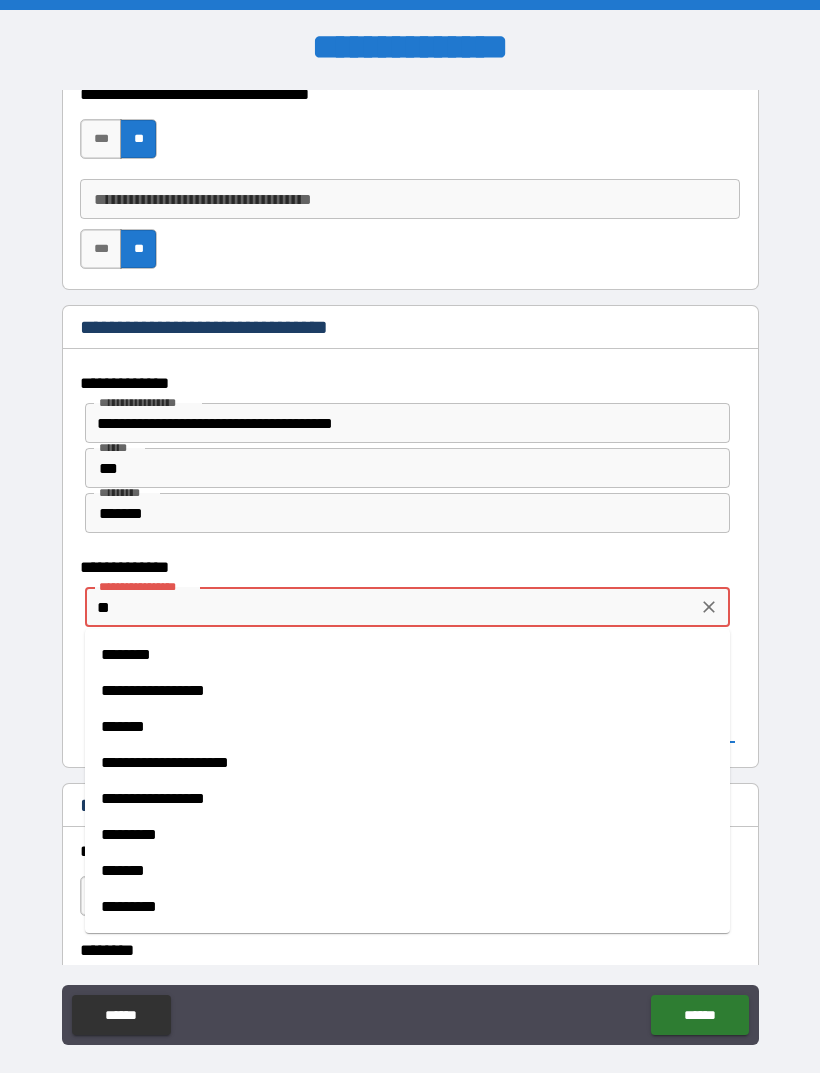 click 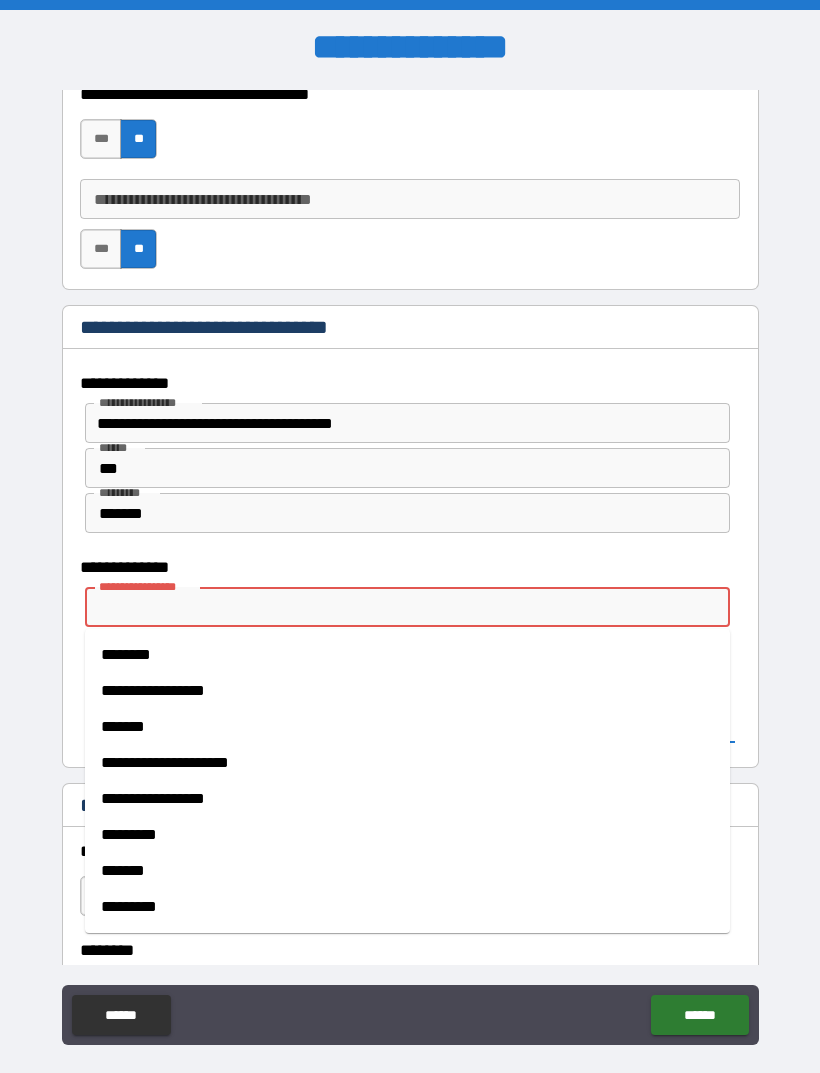 click on "**********" at bounding box center (391, 423) 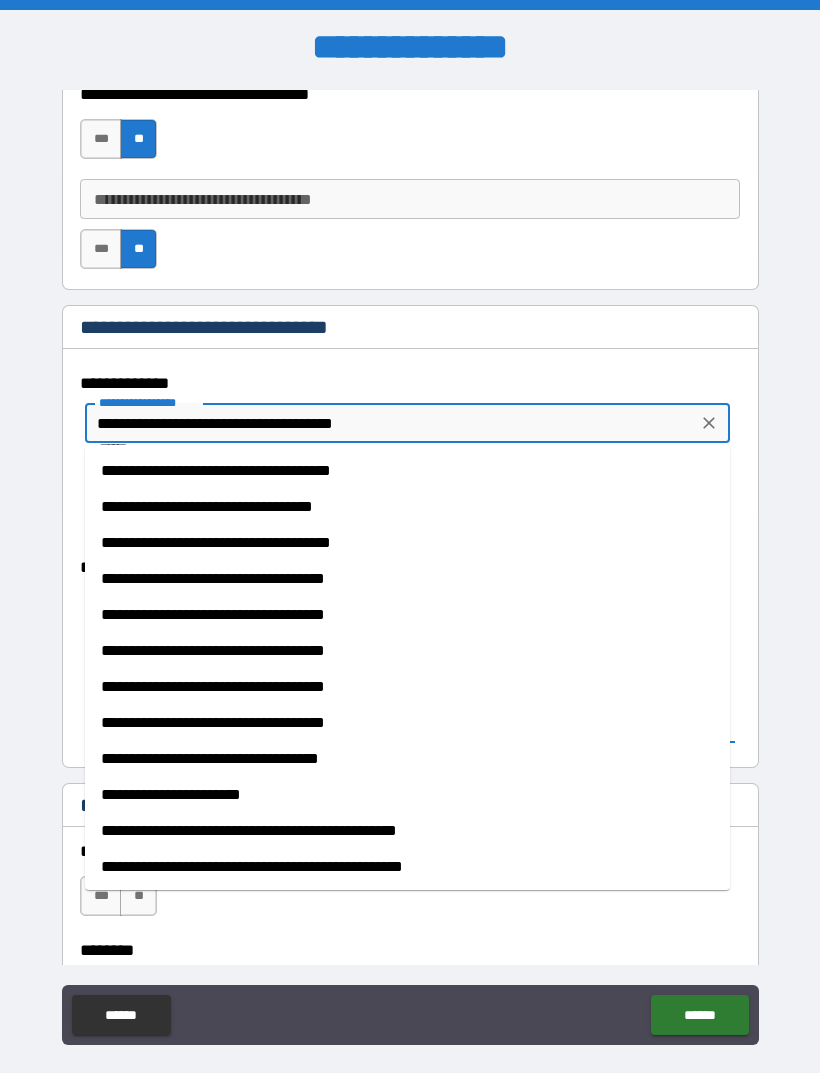 click at bounding box center (709, 423) 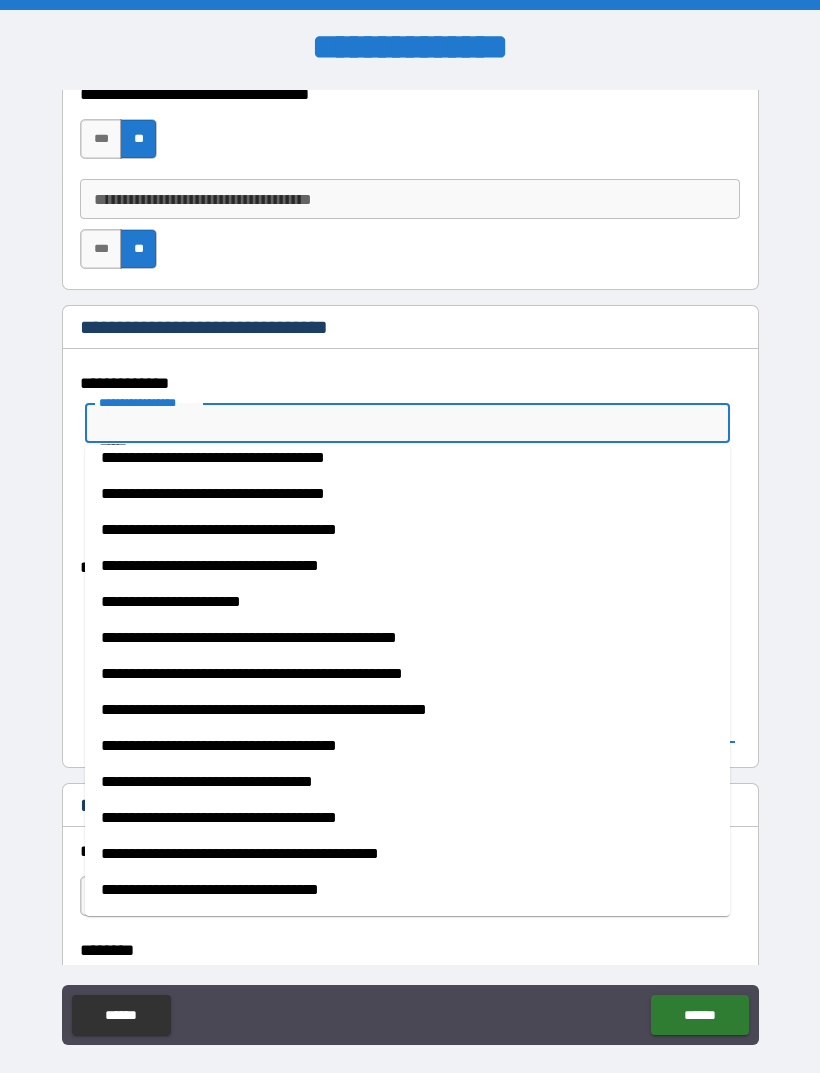 scroll, scrollTop: 229, scrollLeft: 0, axis: vertical 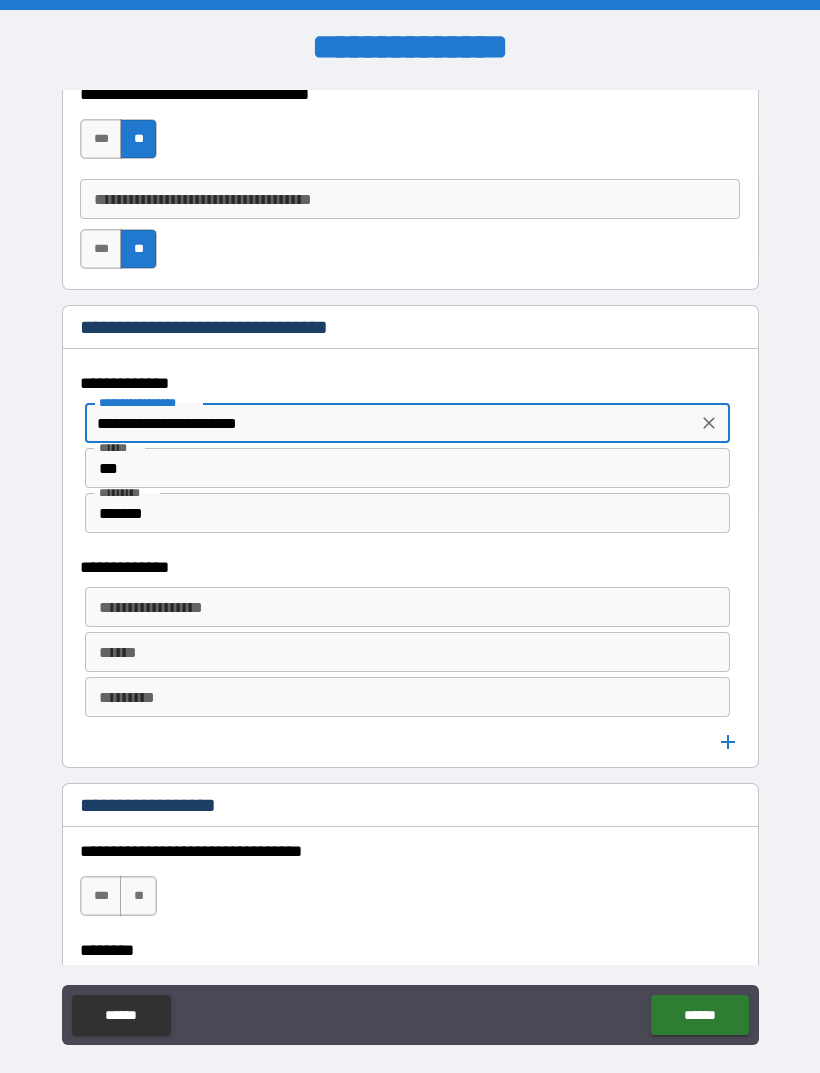 click on "**********" at bounding box center [406, 607] 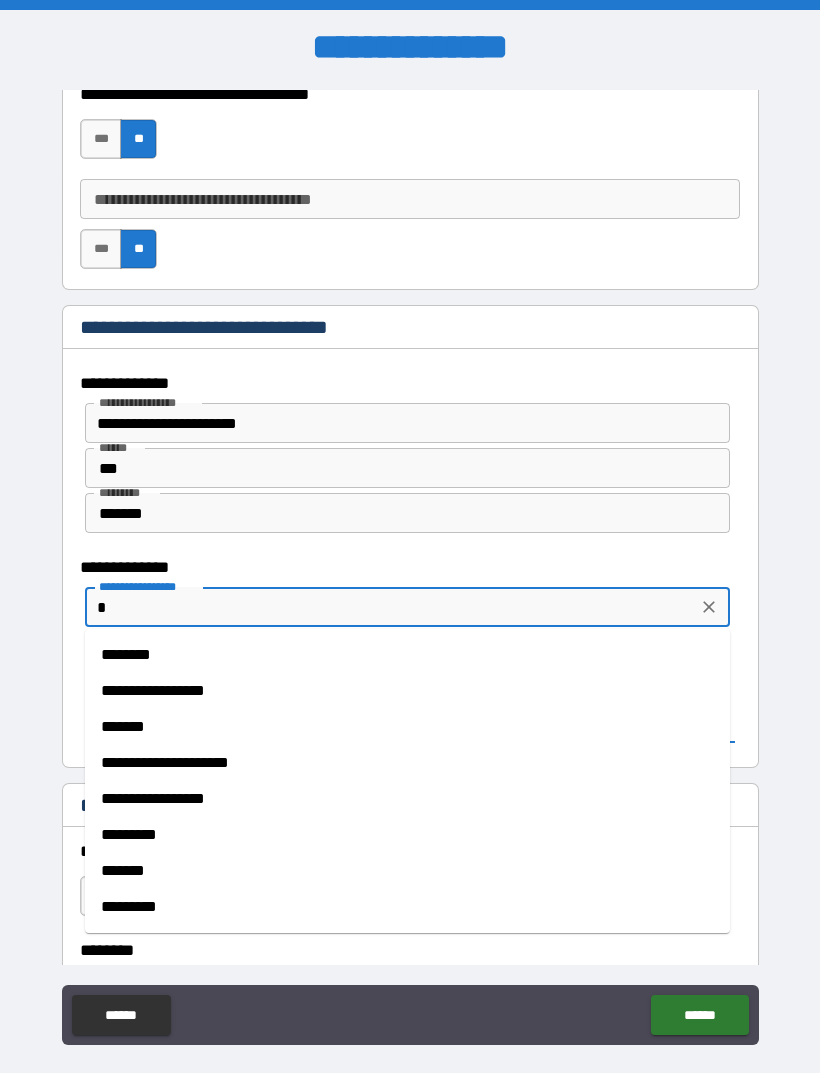 type on "**" 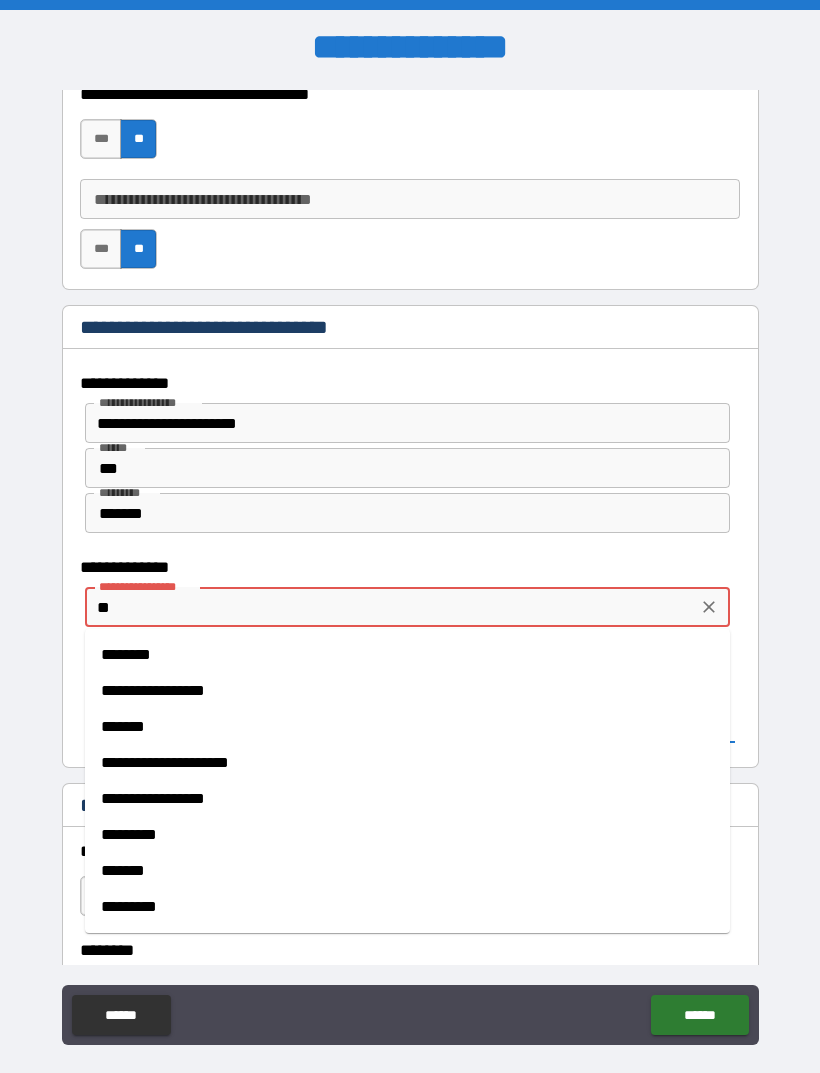 click at bounding box center [709, 607] 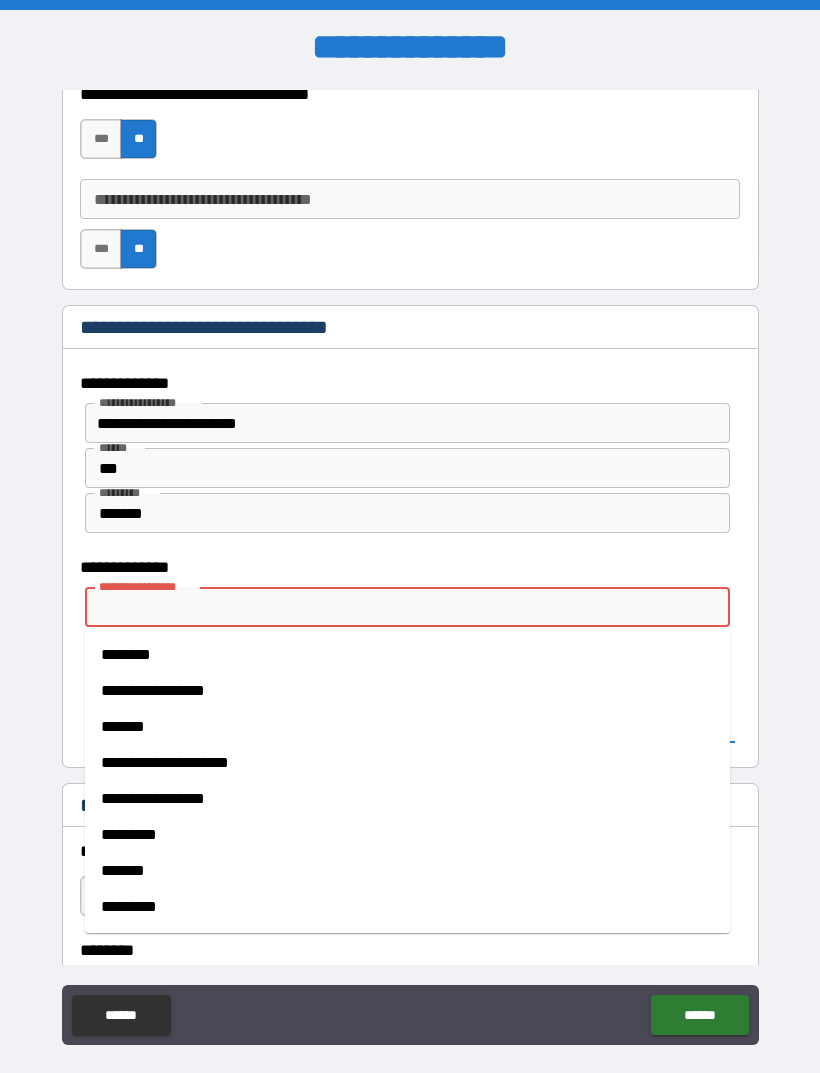 click on "**********" at bounding box center (391, 423) 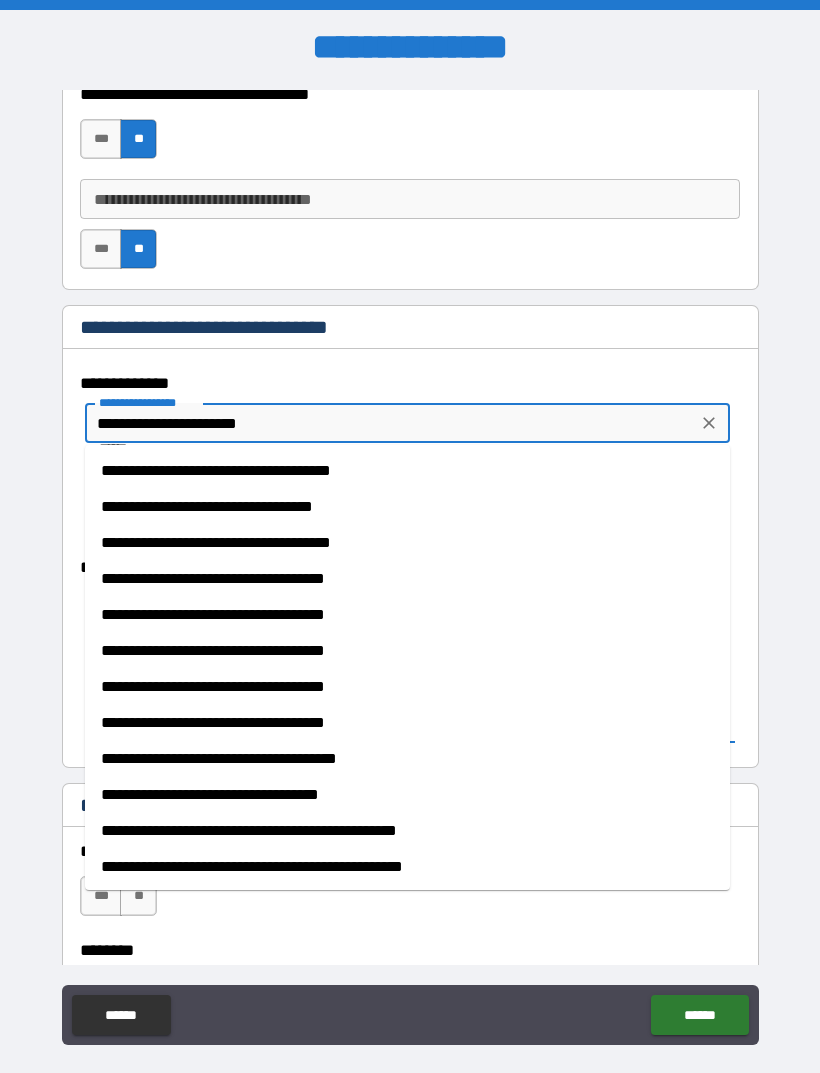 click 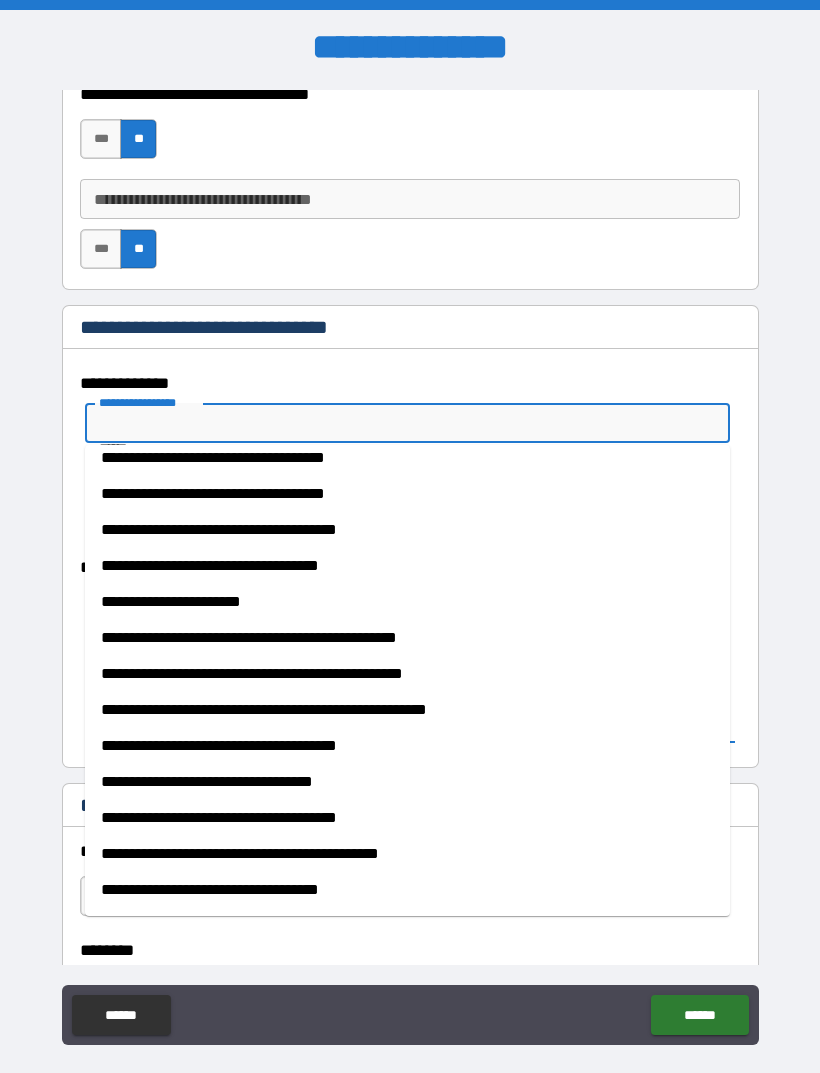 scroll, scrollTop: 229, scrollLeft: 0, axis: vertical 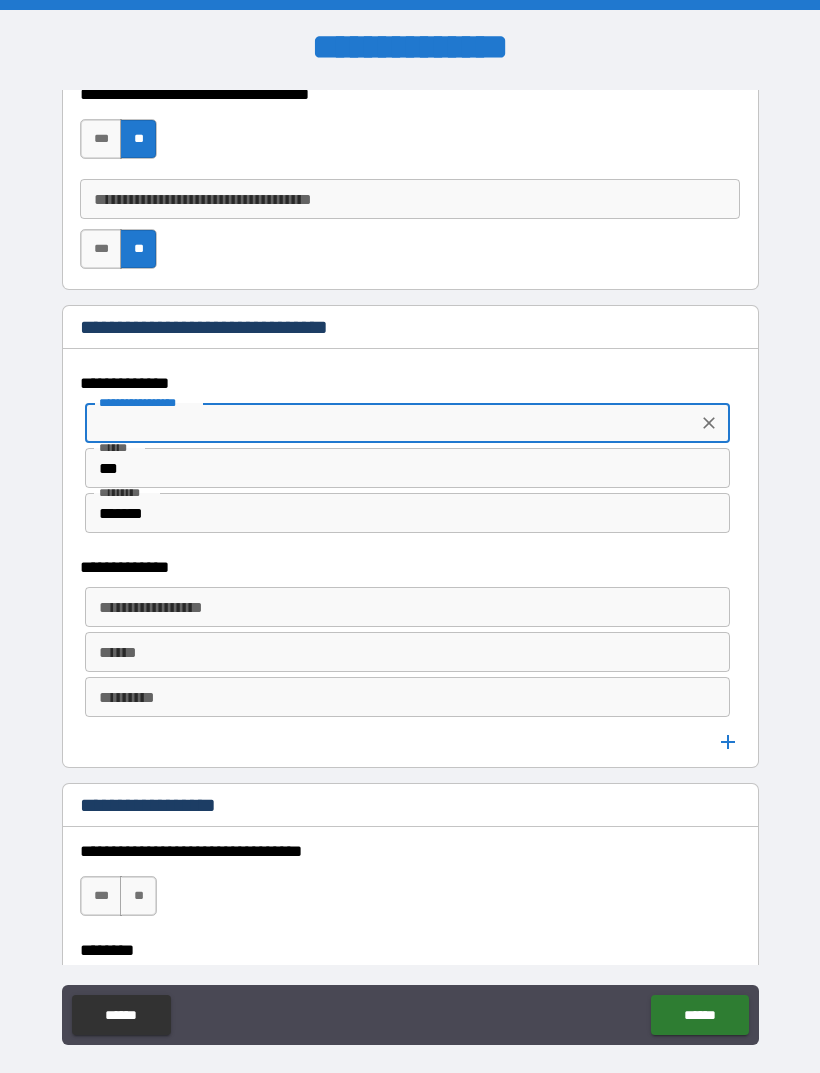 type on "**********" 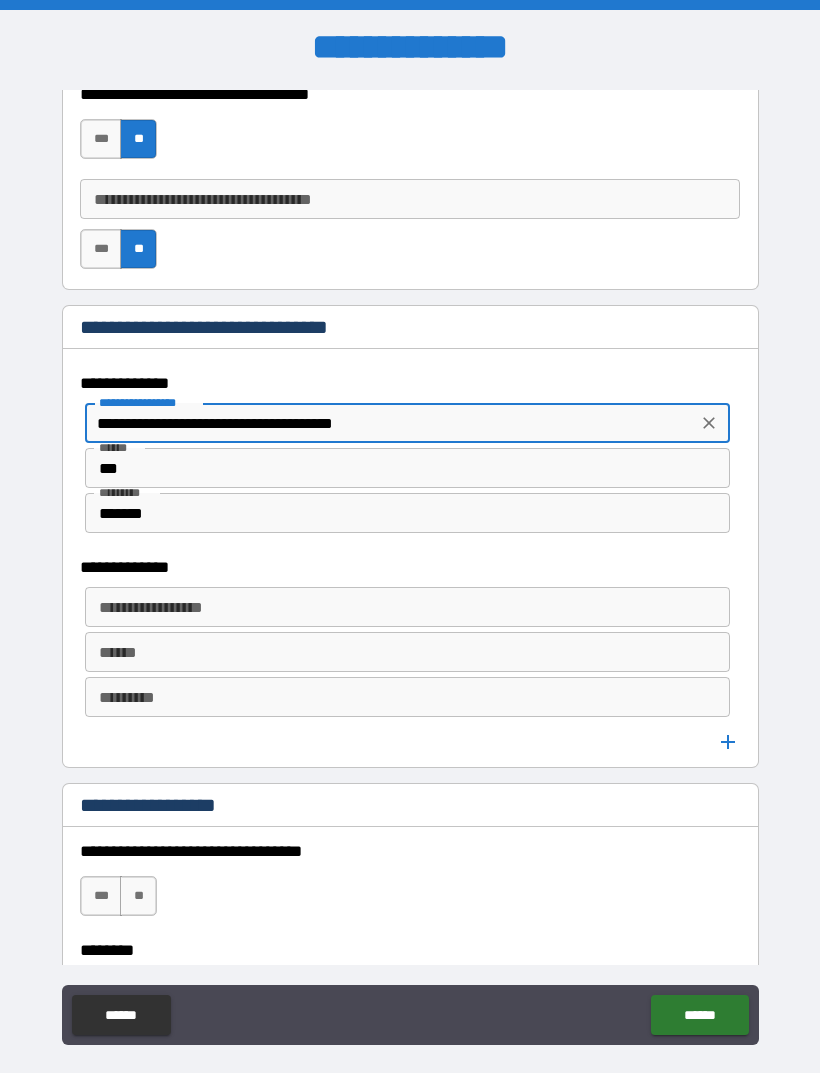 click 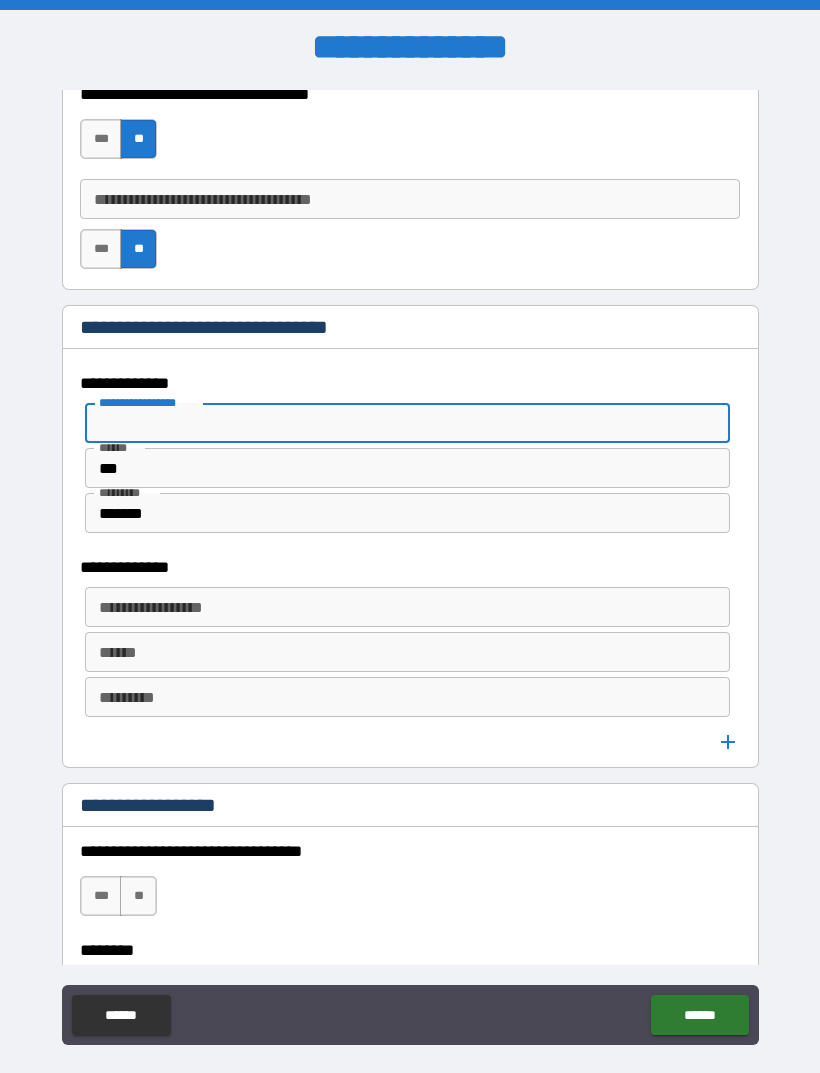 click on "***" at bounding box center [407, 468] 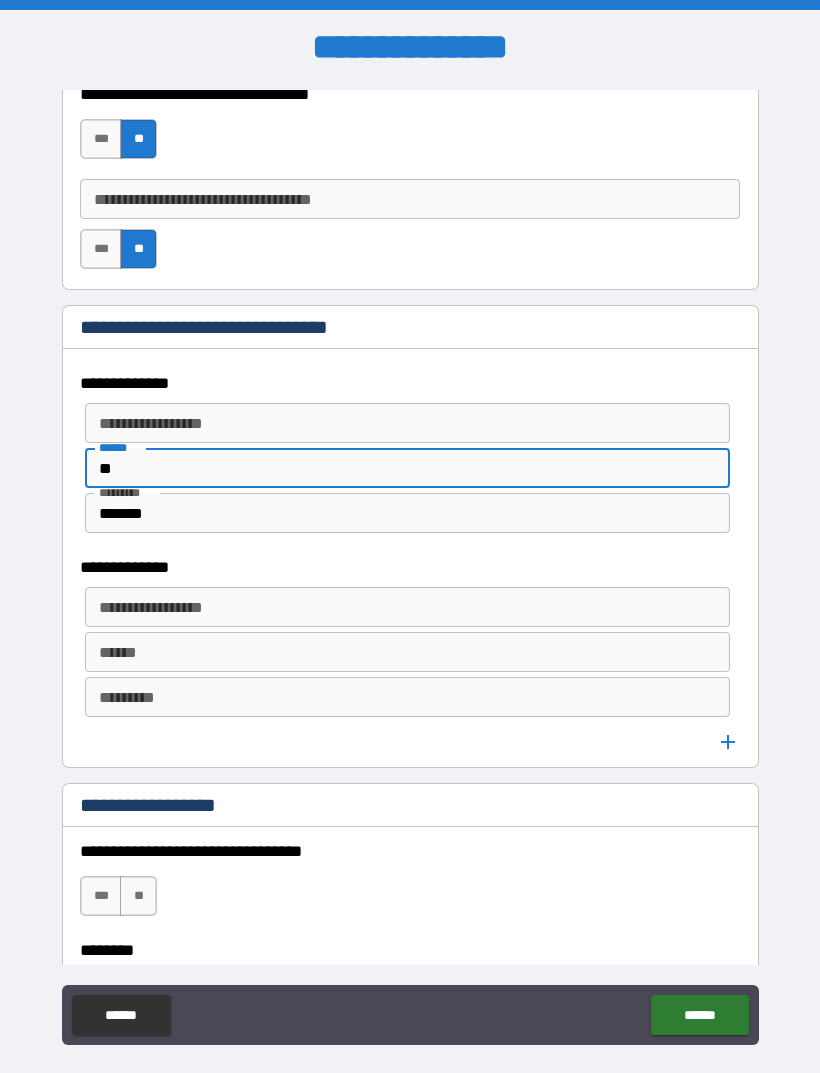 type on "*" 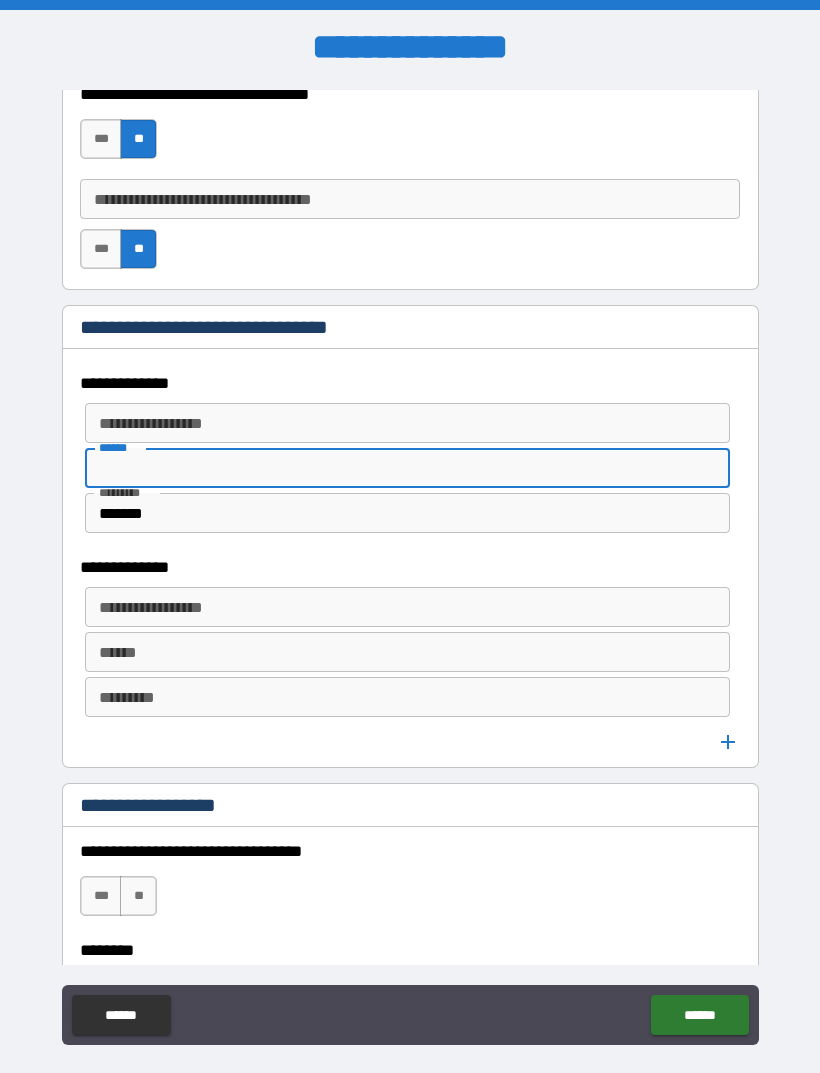 type 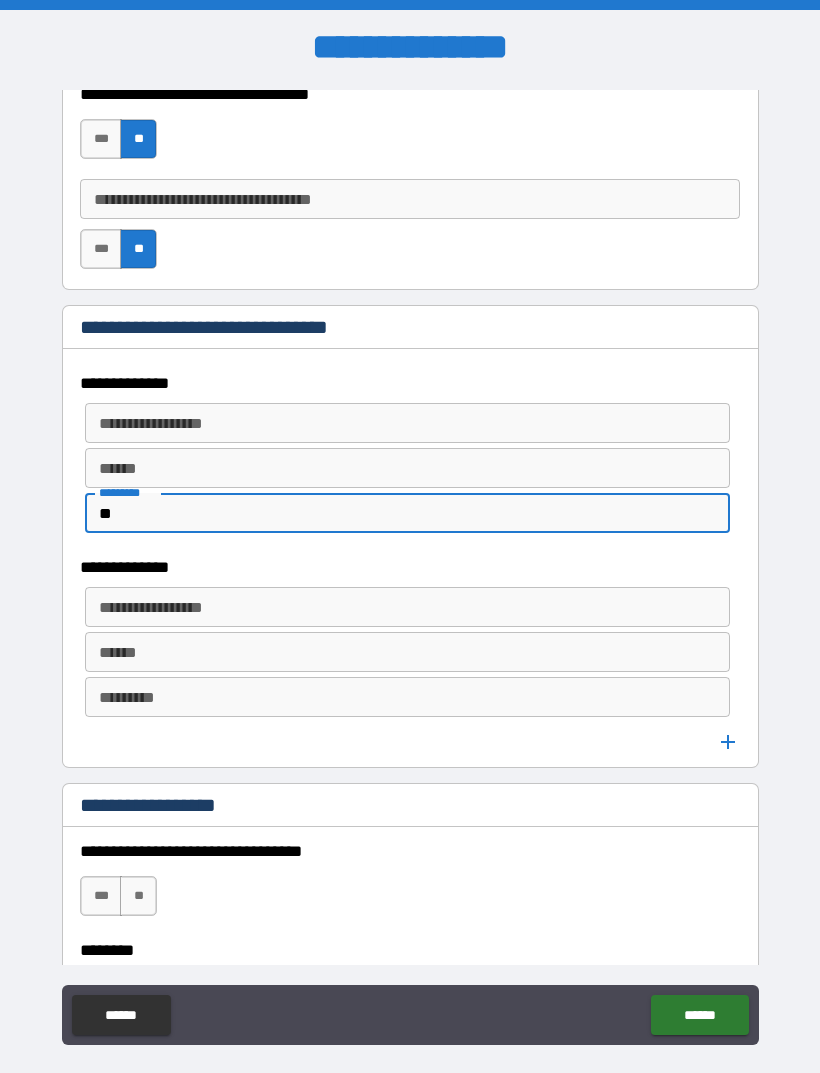 type on "*" 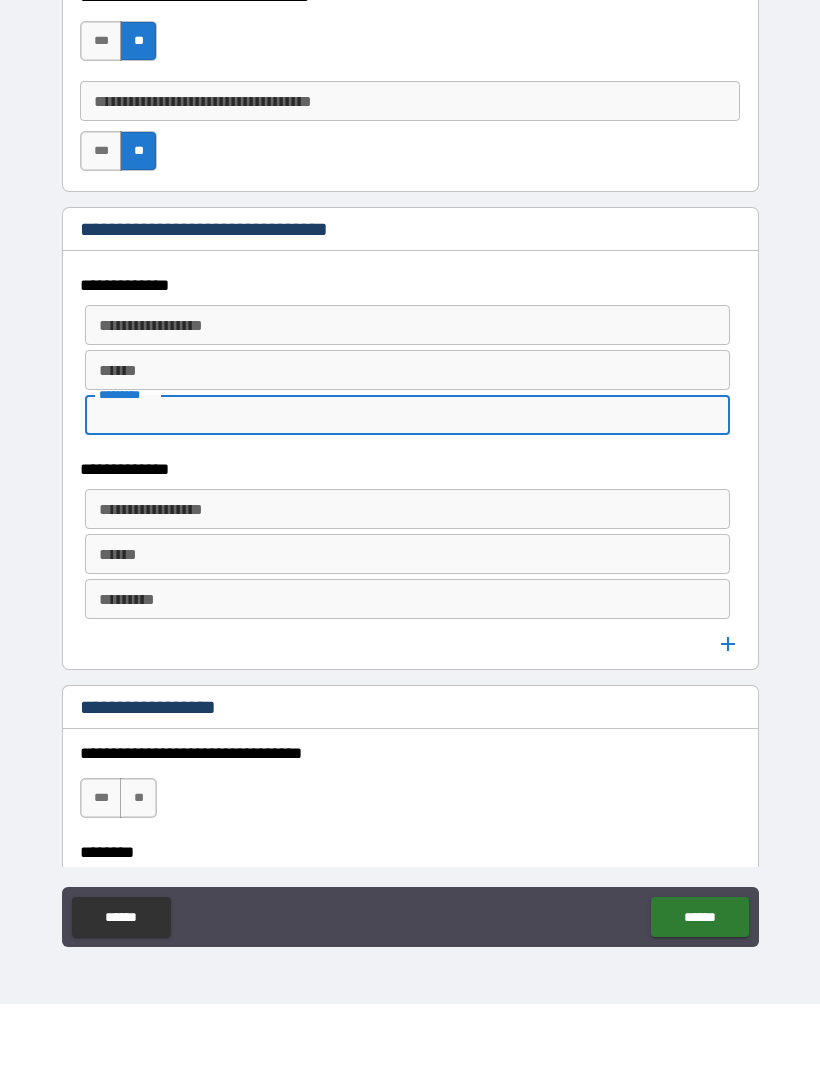 scroll, scrollTop: 57, scrollLeft: 0, axis: vertical 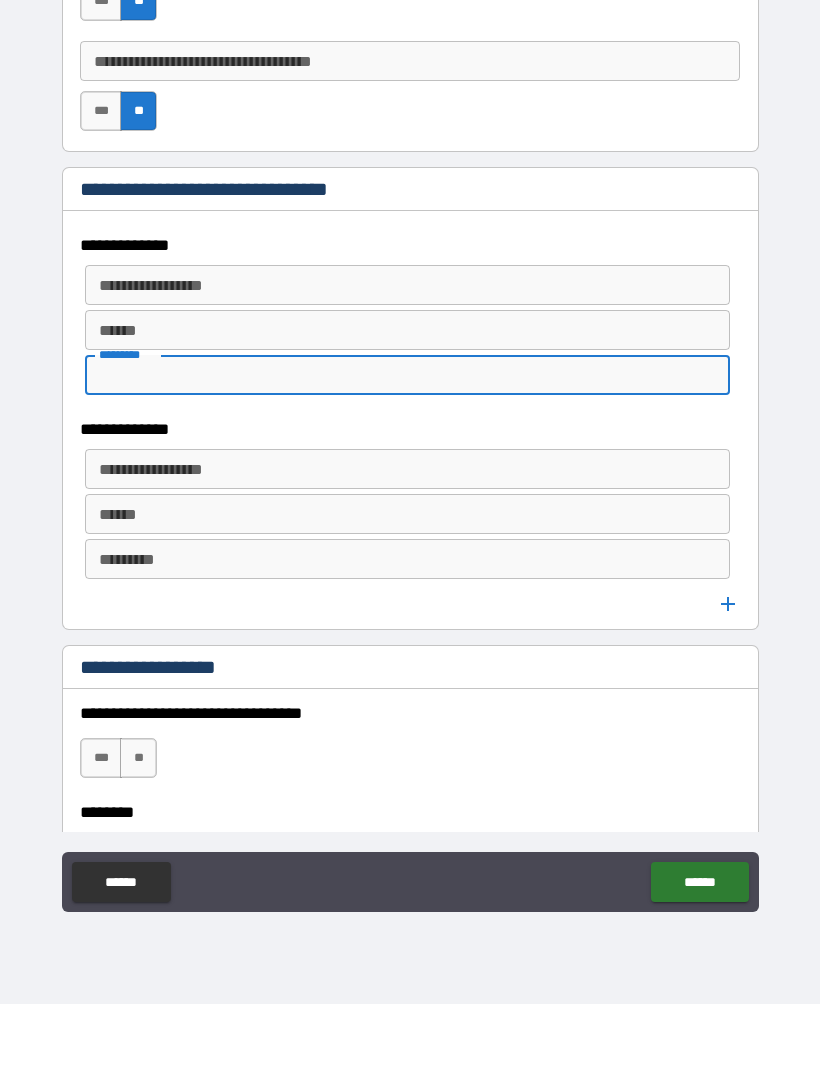 type 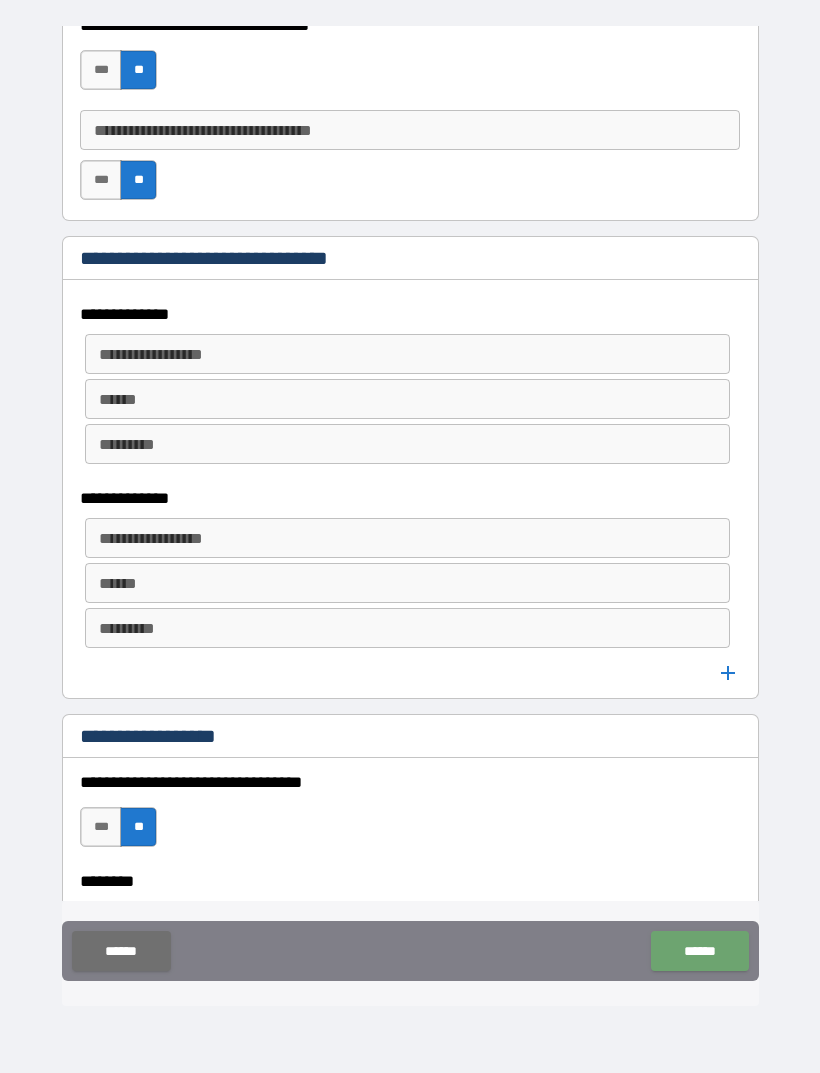 click on "******" at bounding box center (699, 951) 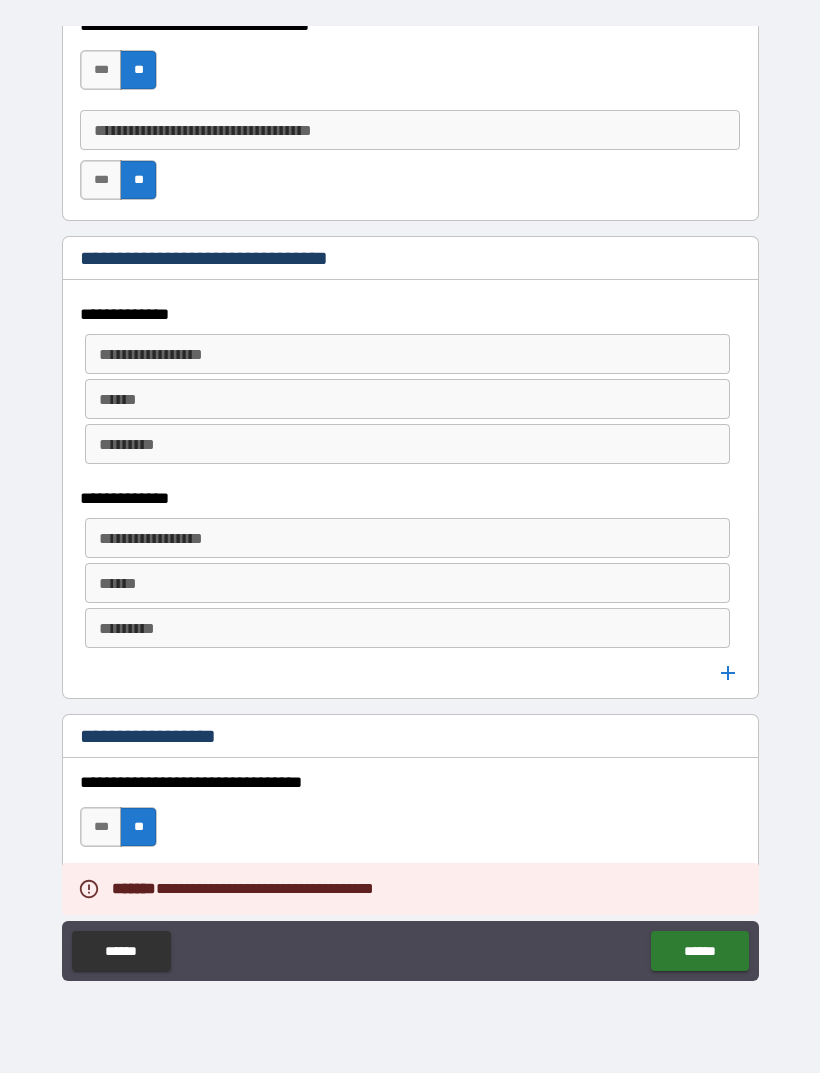 click on "******" at bounding box center [699, 951] 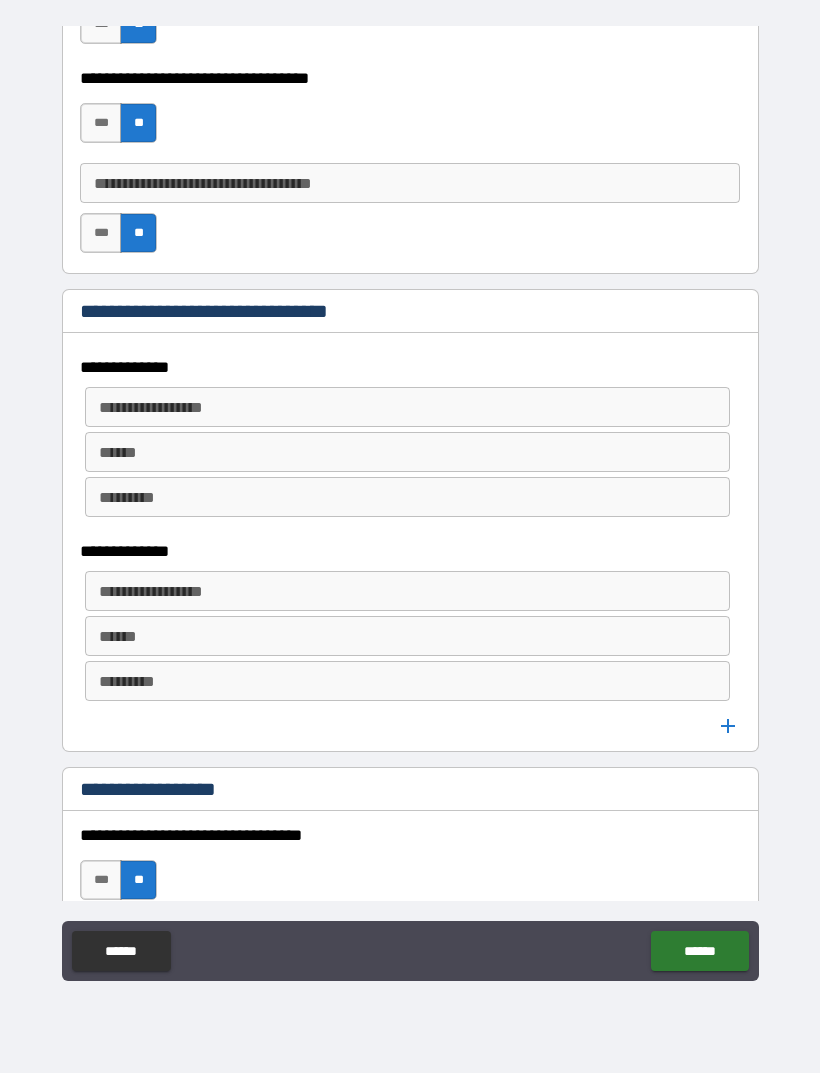 scroll, scrollTop: 1112, scrollLeft: 0, axis: vertical 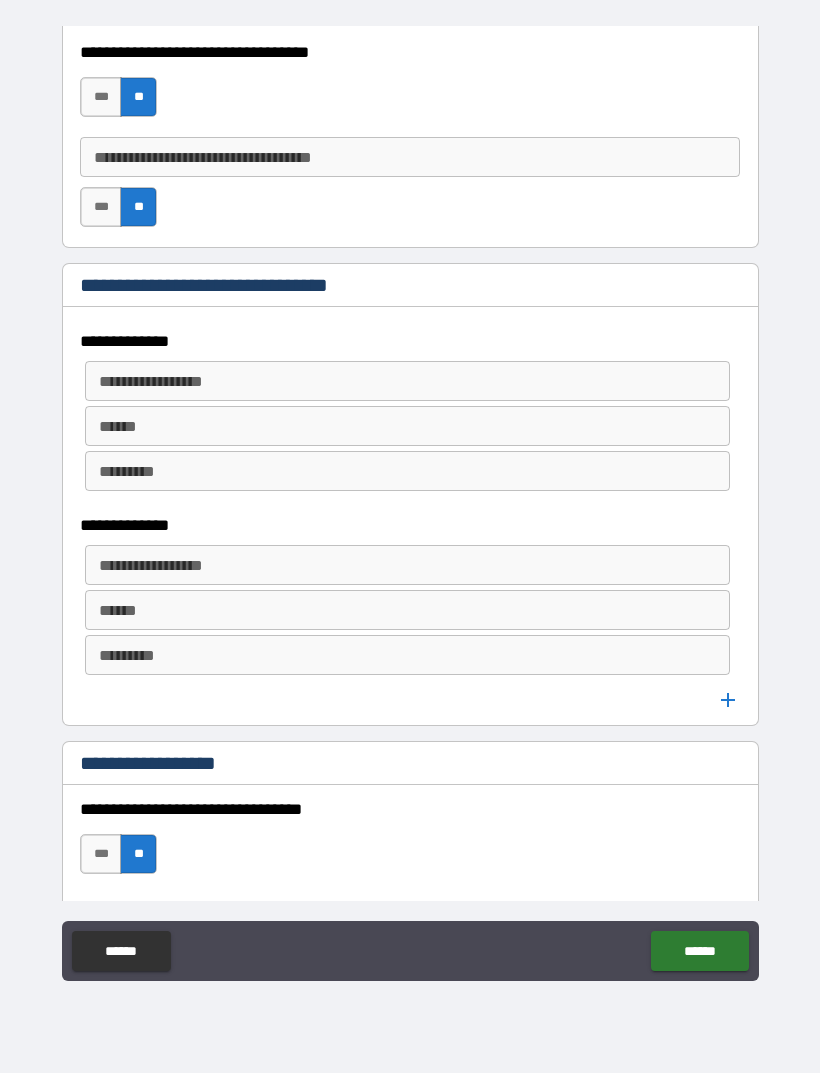 click on "**********" at bounding box center [410, 287] 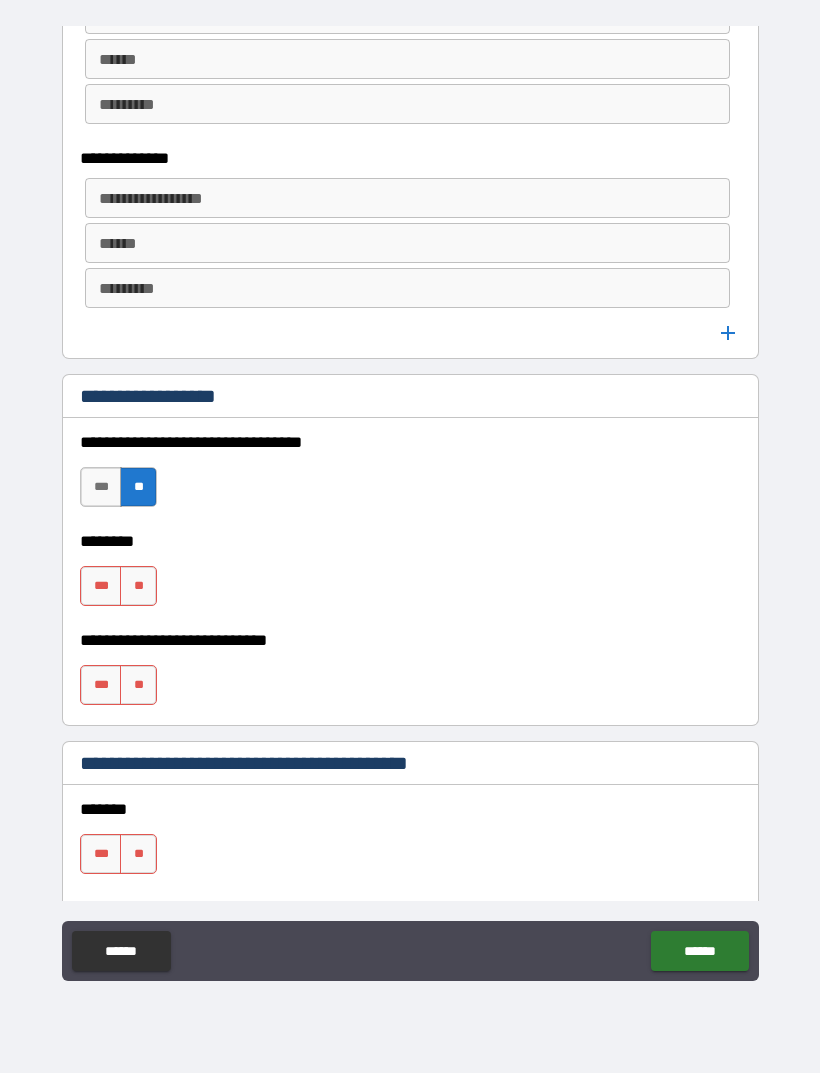 scroll, scrollTop: 1478, scrollLeft: 0, axis: vertical 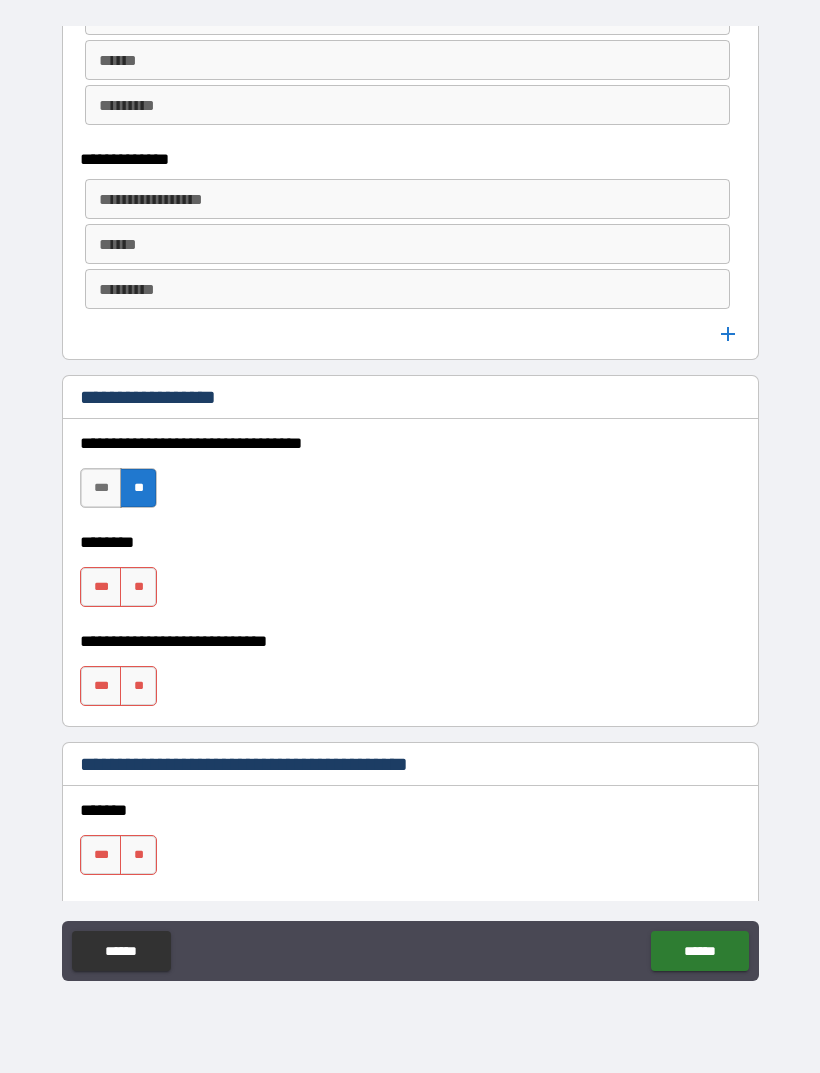 click on "**" at bounding box center (138, 587) 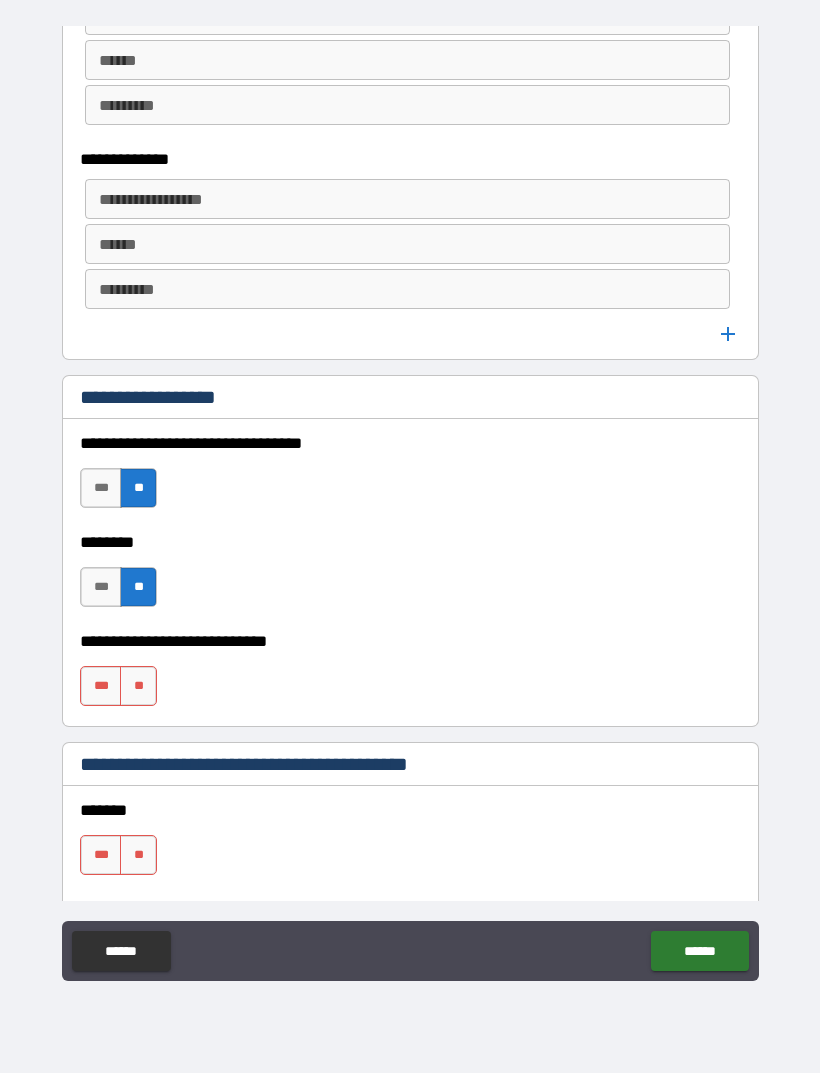 click on "**" at bounding box center [138, 686] 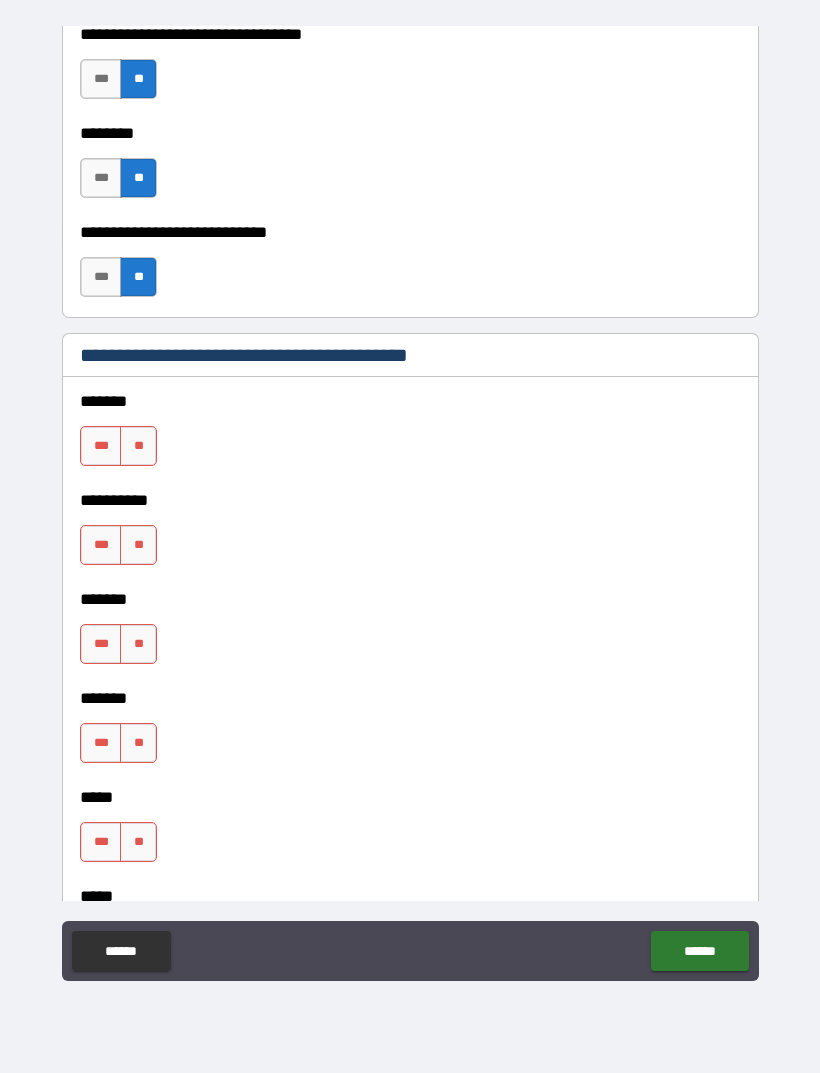 scroll, scrollTop: 1899, scrollLeft: 0, axis: vertical 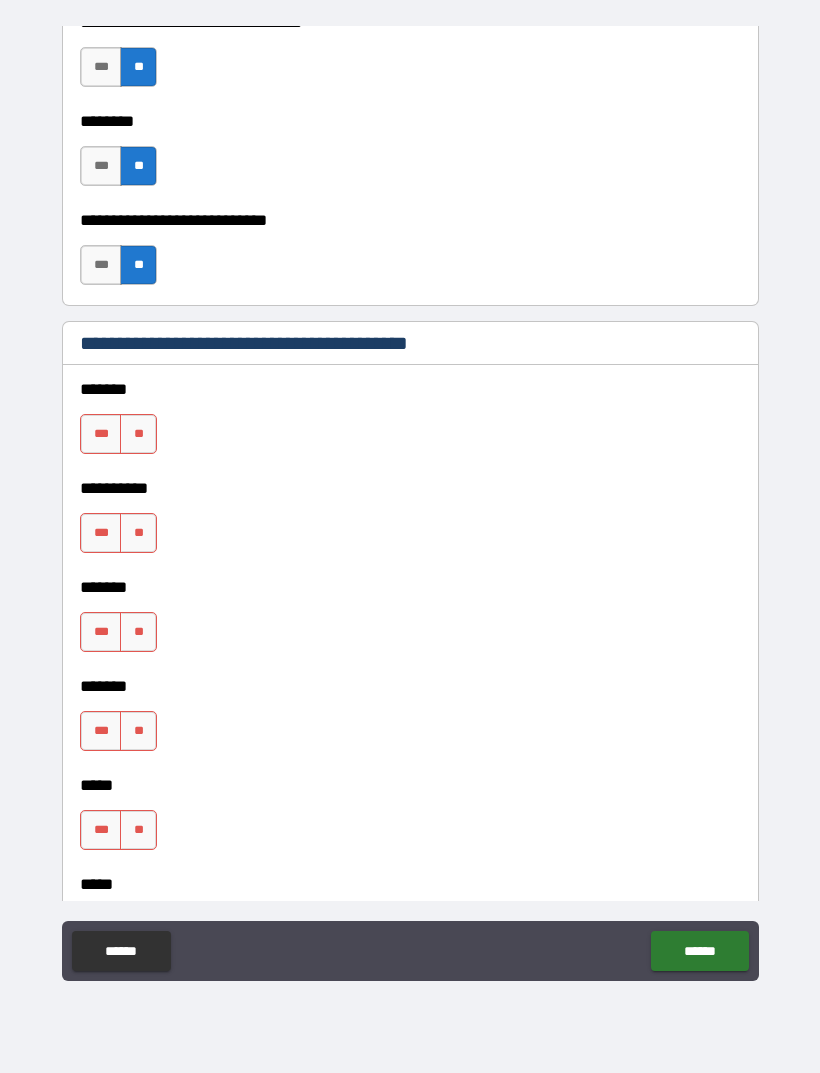 click on "**" at bounding box center [138, 434] 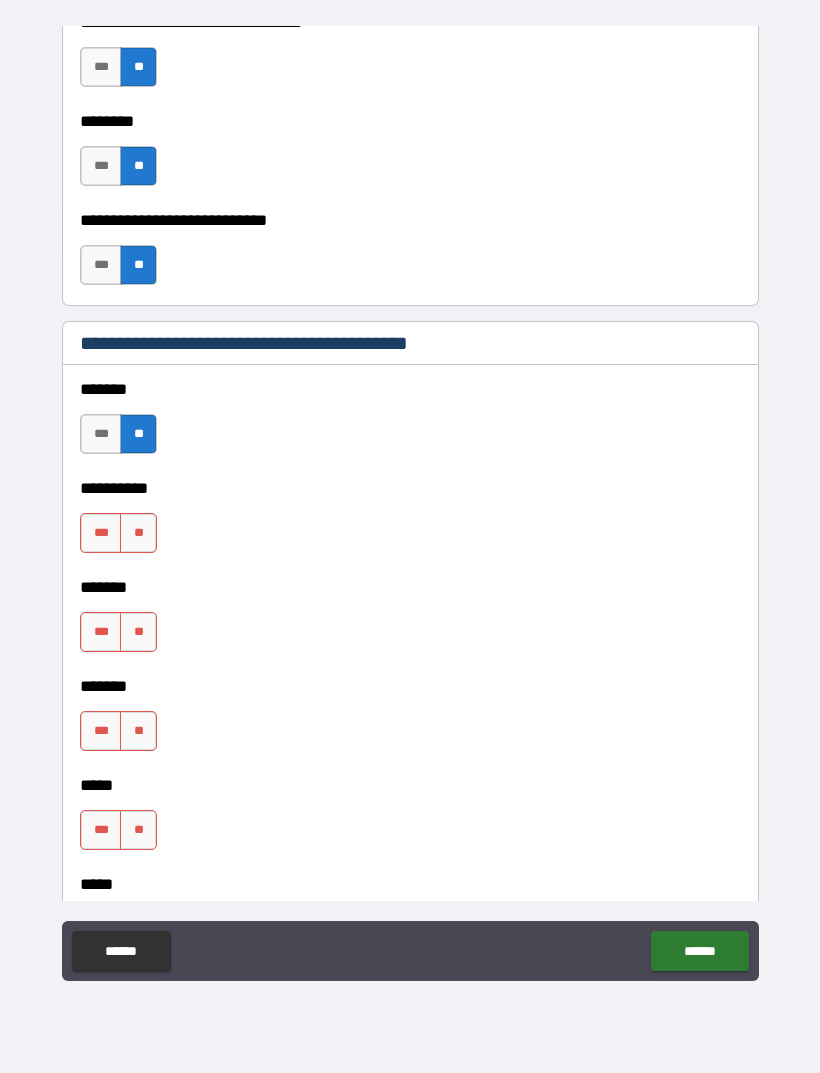 click on "**" at bounding box center [138, 533] 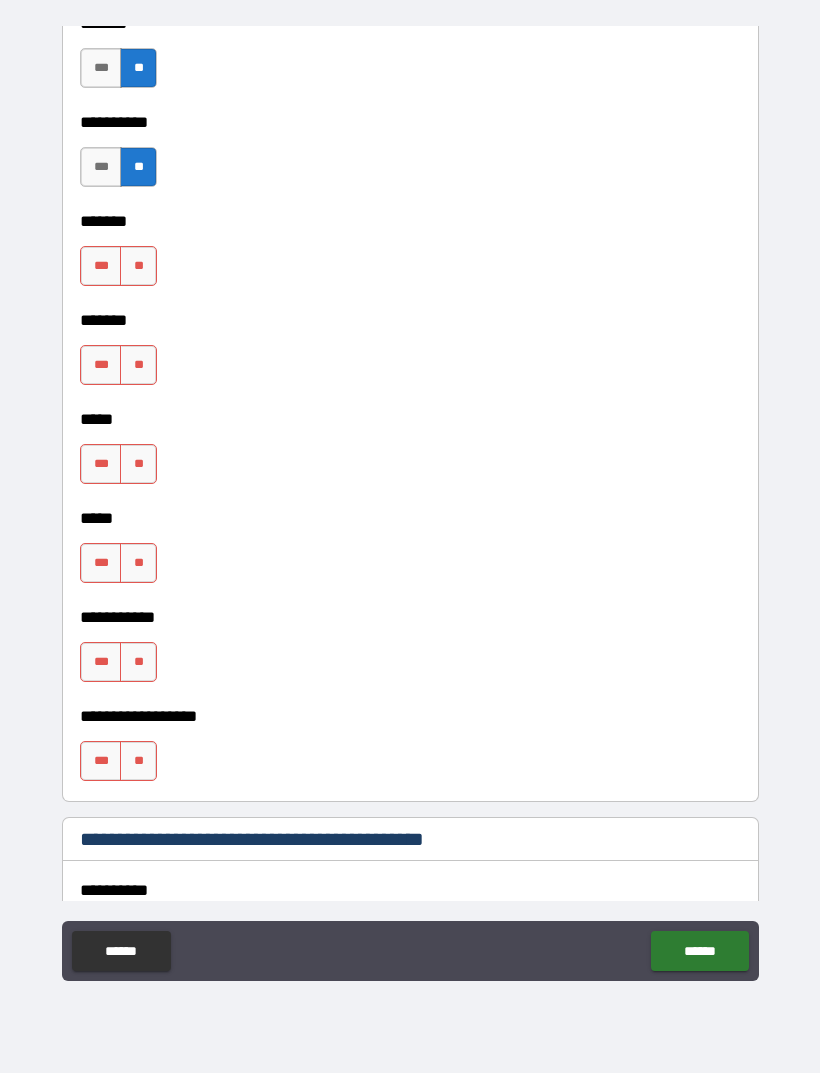 scroll, scrollTop: 2269, scrollLeft: 0, axis: vertical 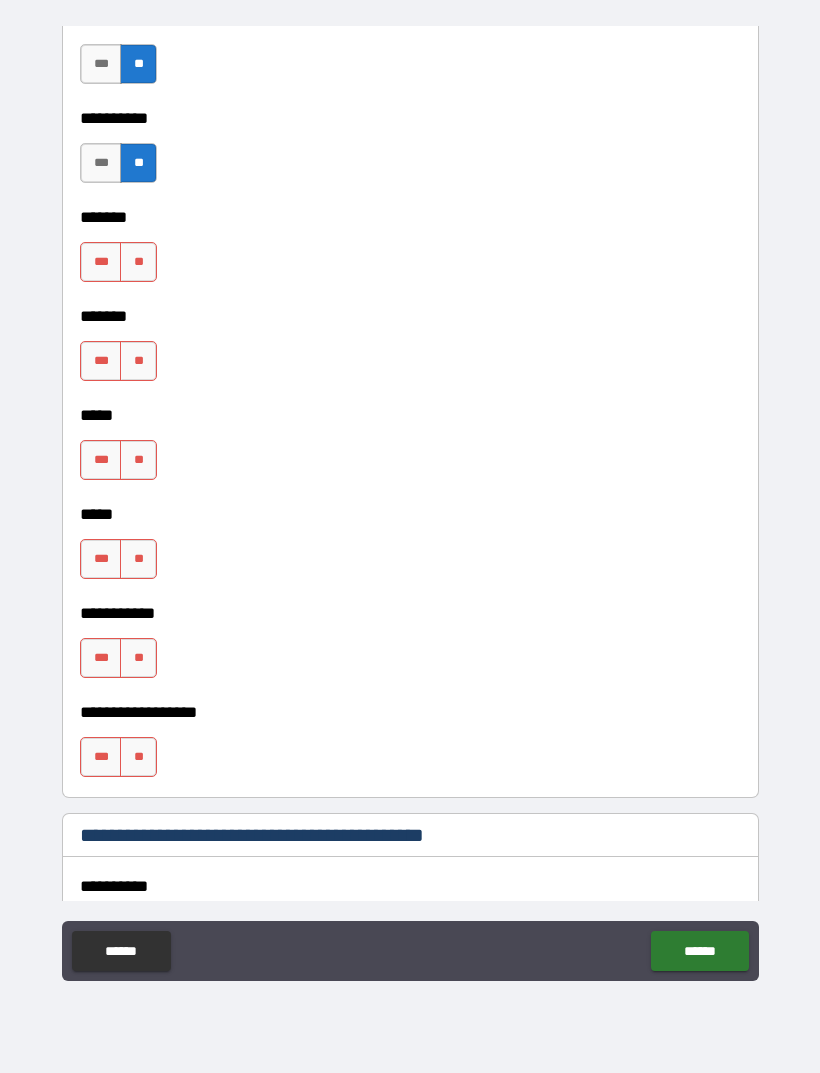 click on "**" at bounding box center (138, 262) 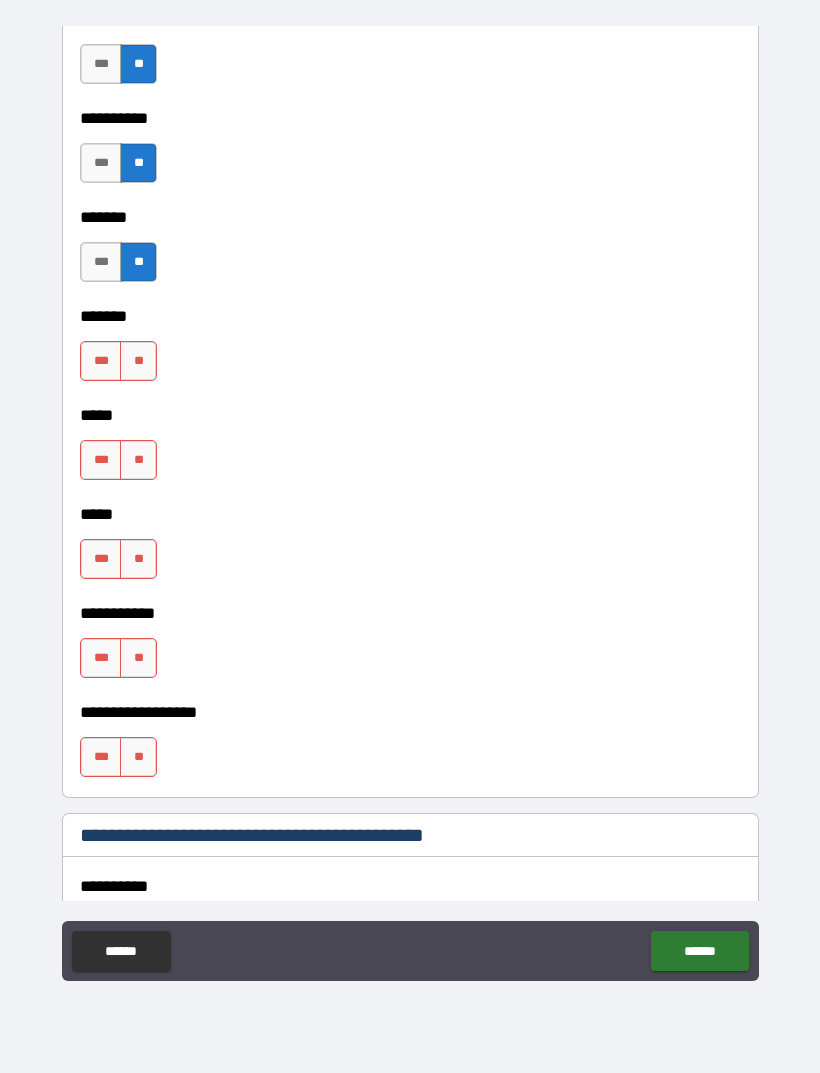 click on "**" at bounding box center [138, 361] 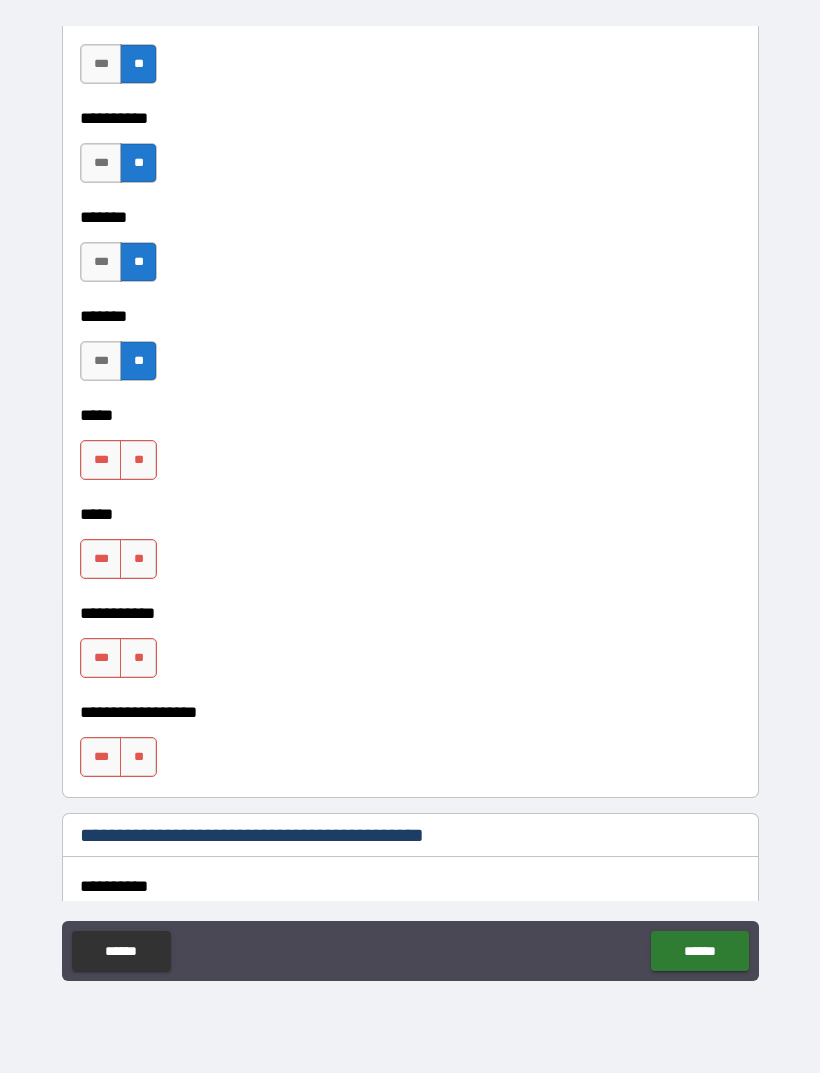 click on "**" at bounding box center (138, 460) 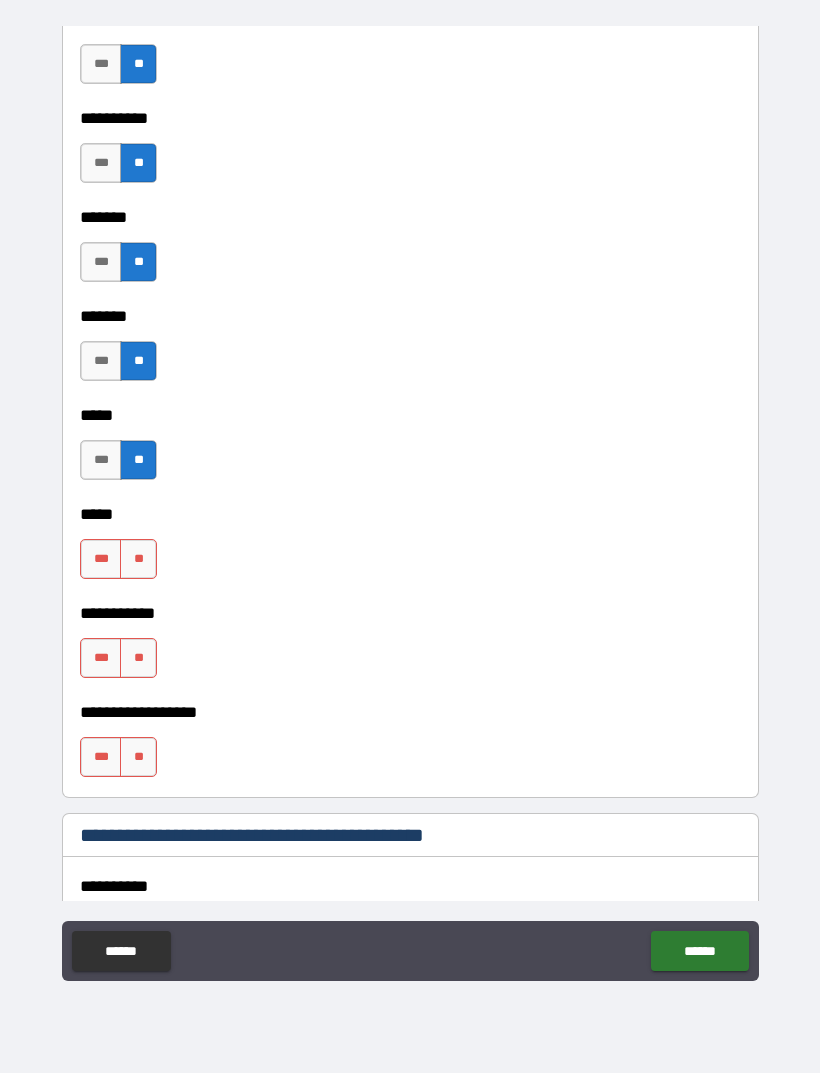 click on "**" at bounding box center (138, 559) 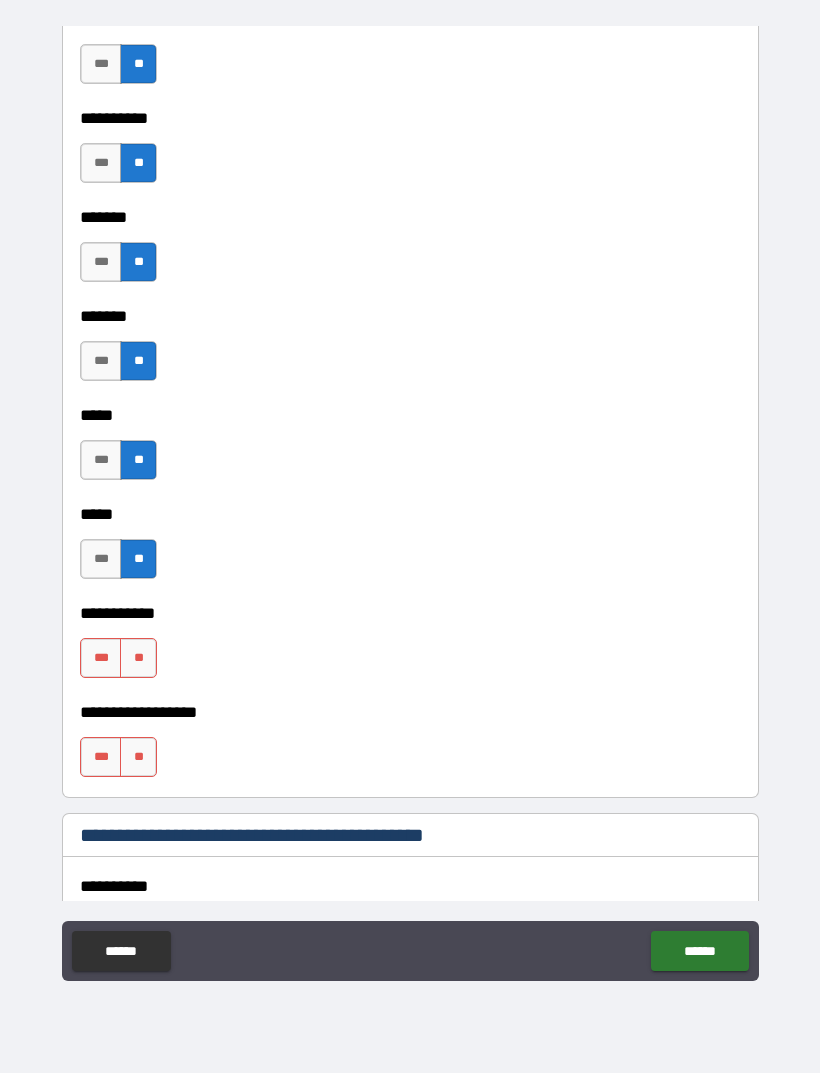 click on "**" at bounding box center (138, 658) 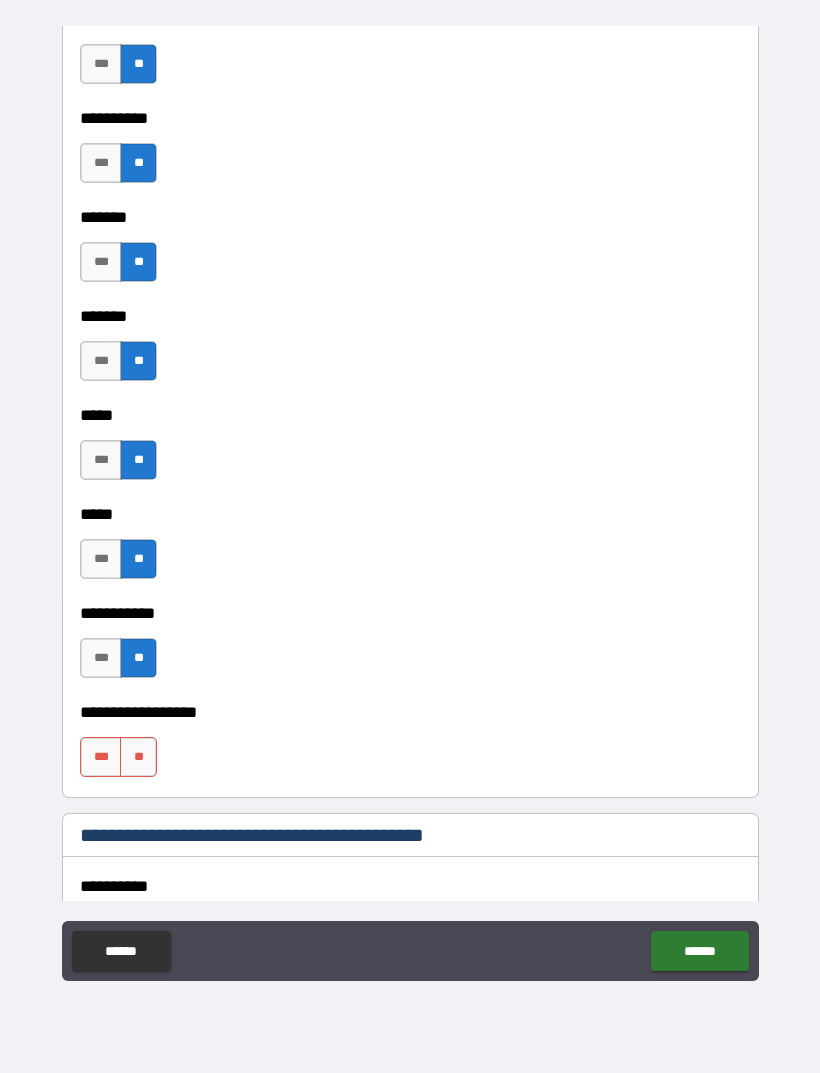 click on "**" at bounding box center [138, 757] 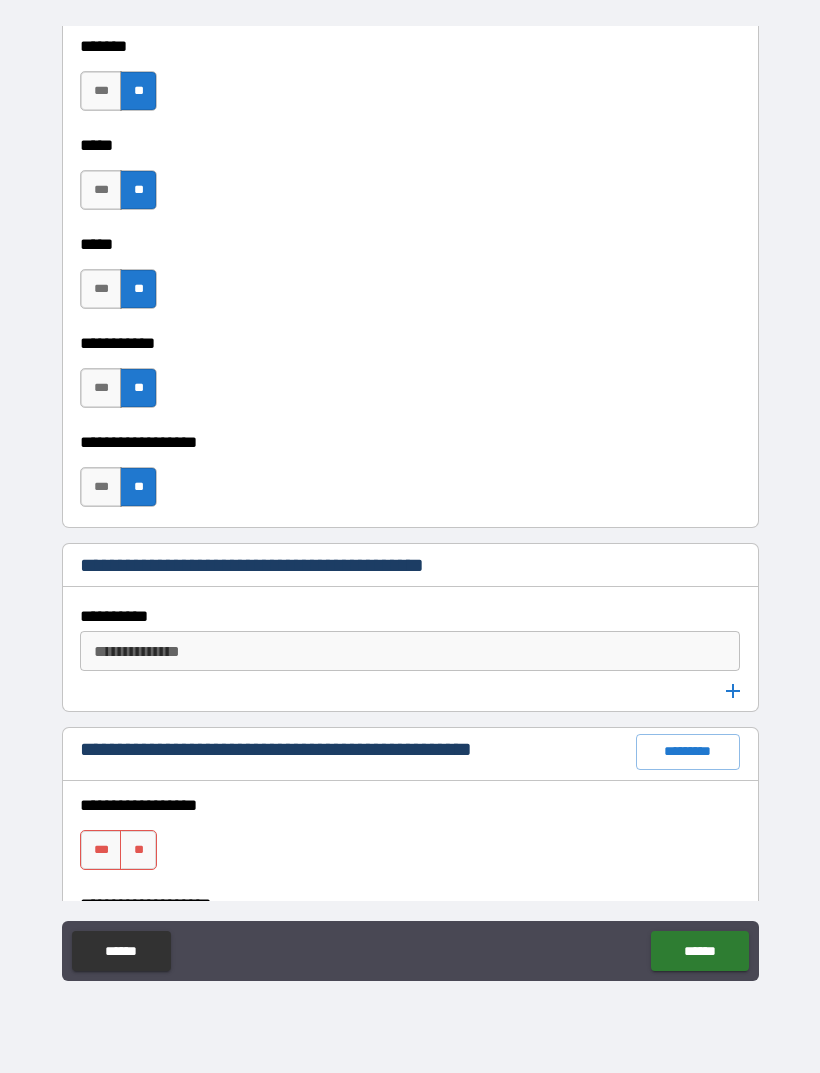 scroll, scrollTop: 2609, scrollLeft: 0, axis: vertical 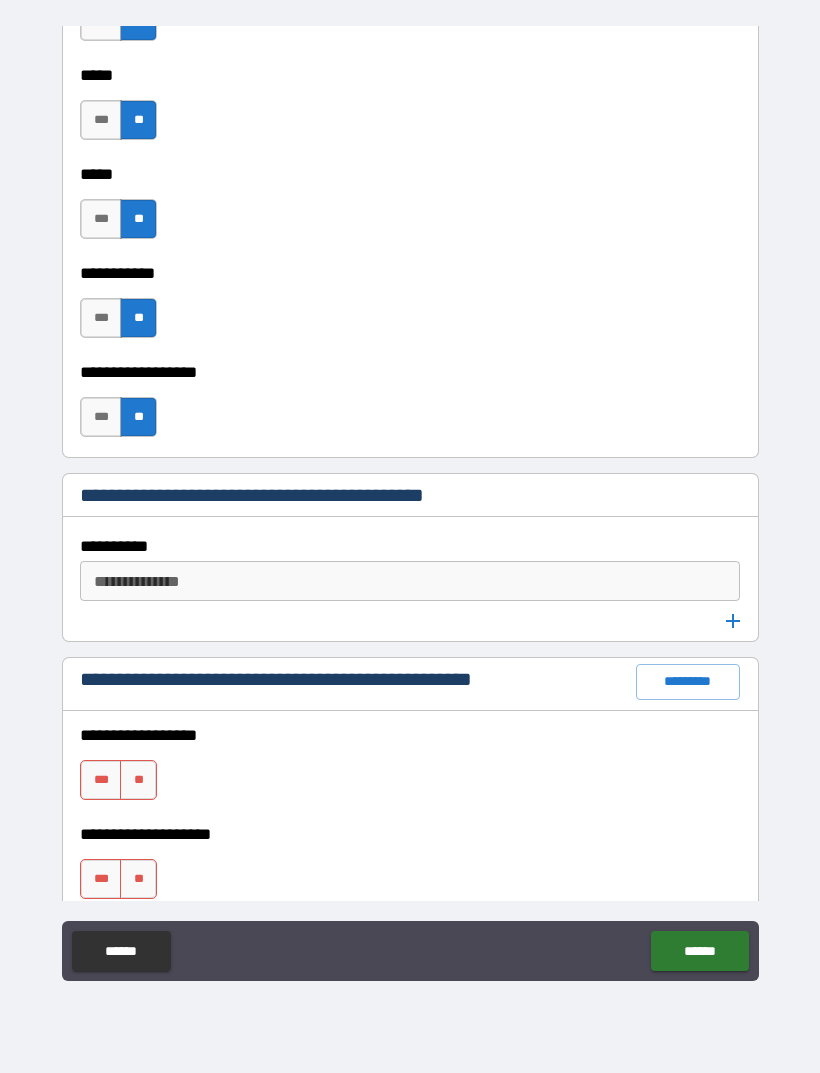 click on "*********" at bounding box center [688, 682] 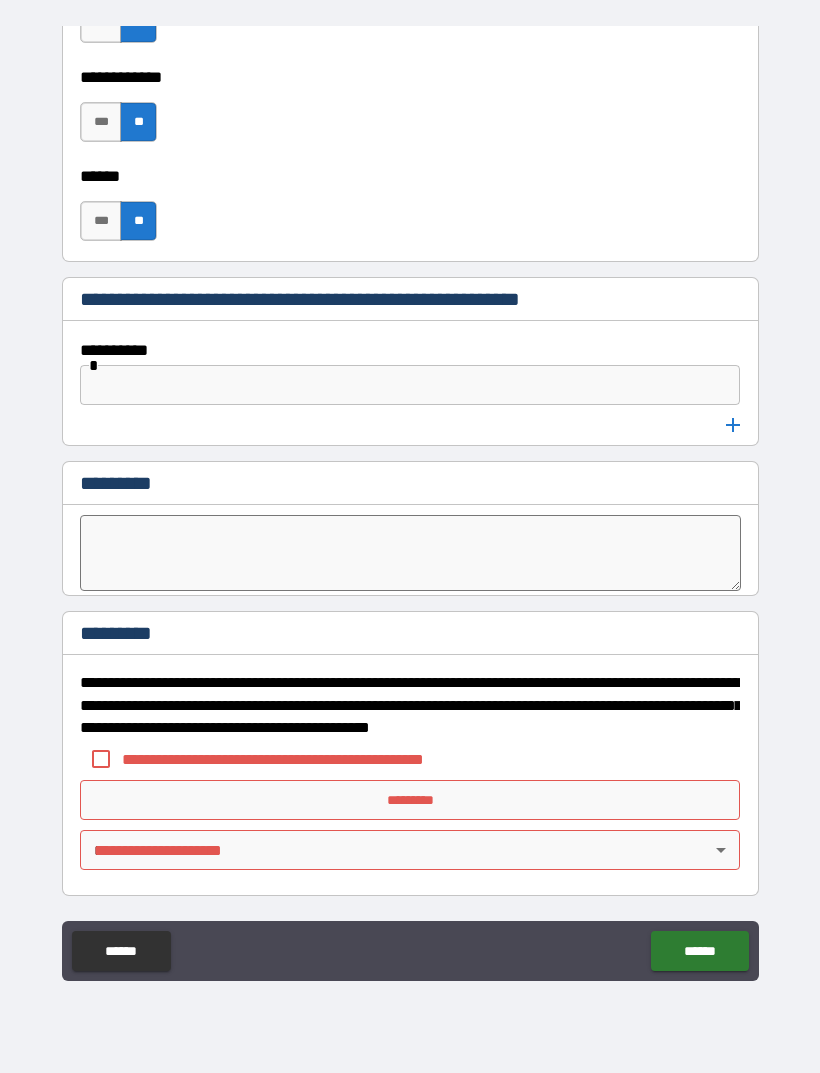 scroll, scrollTop: 9405, scrollLeft: 0, axis: vertical 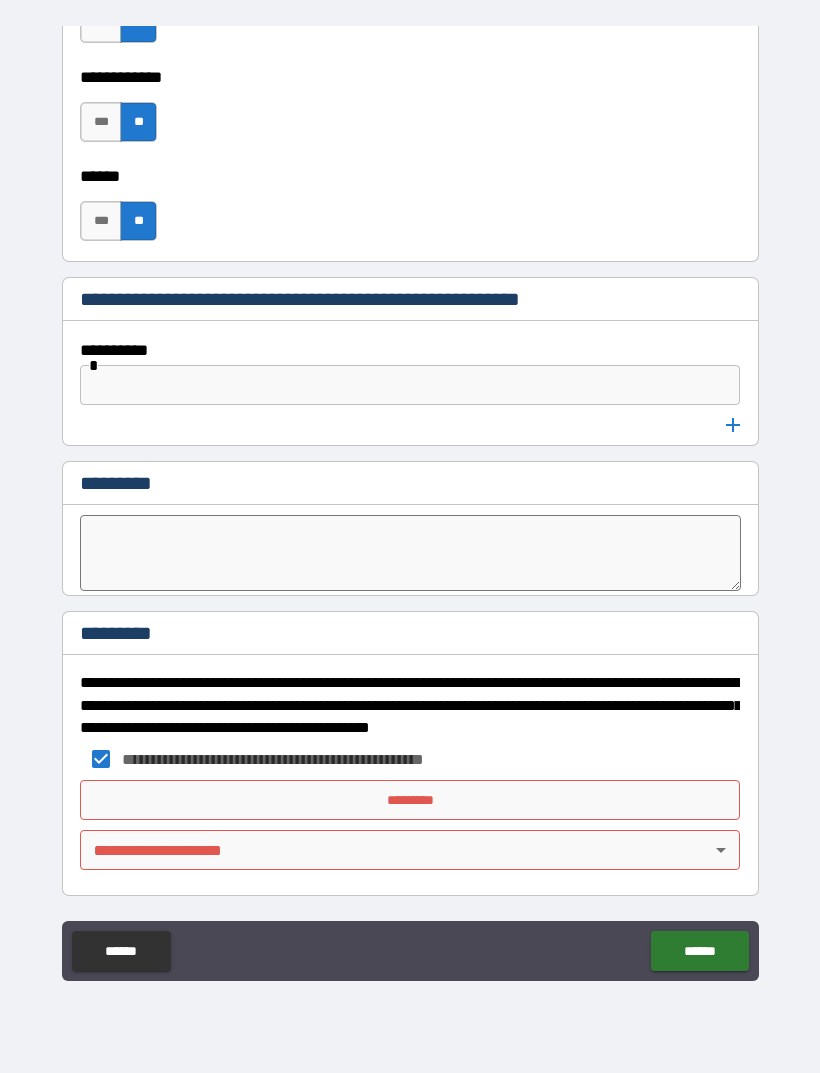 click on "**********" at bounding box center [410, 504] 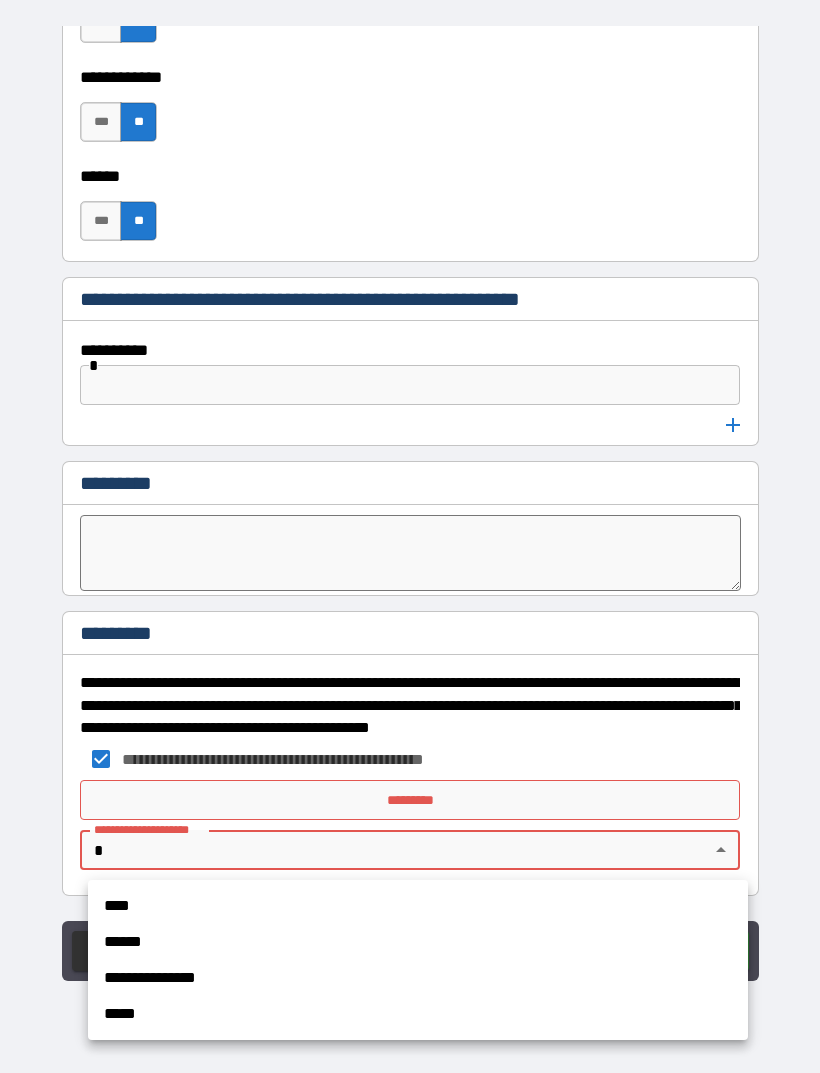 click on "****" at bounding box center (418, 906) 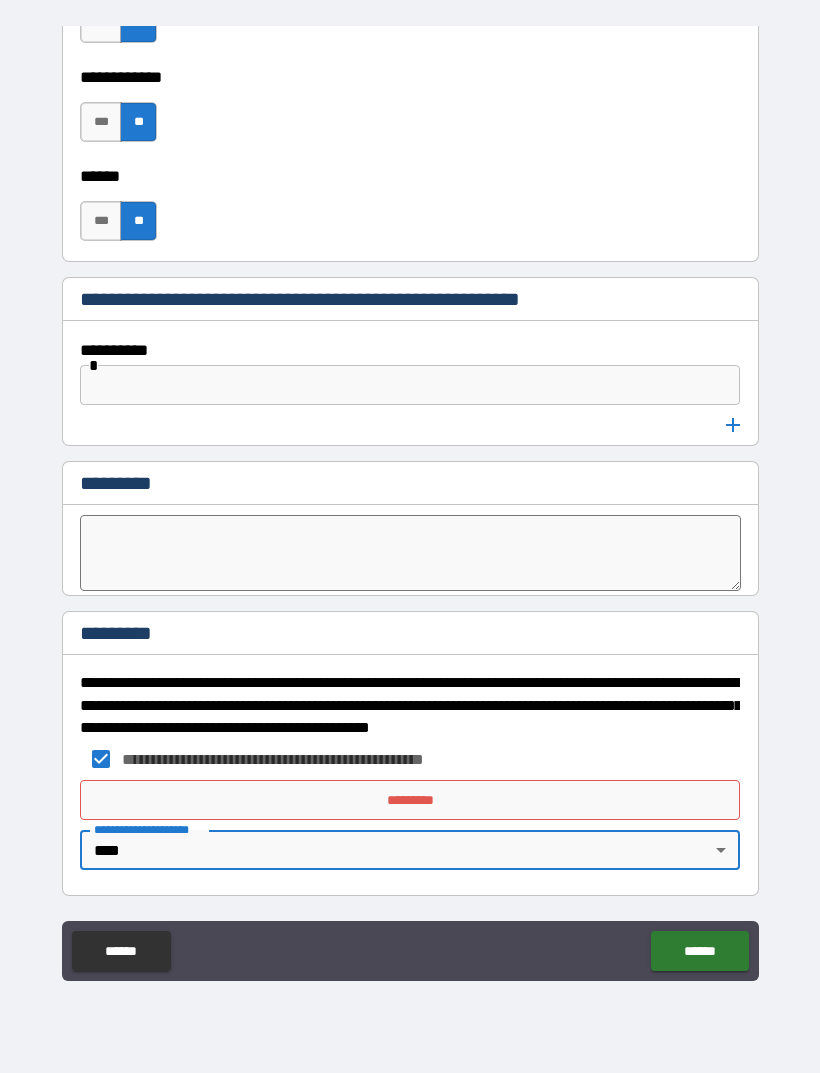click on "*********" at bounding box center (410, 800) 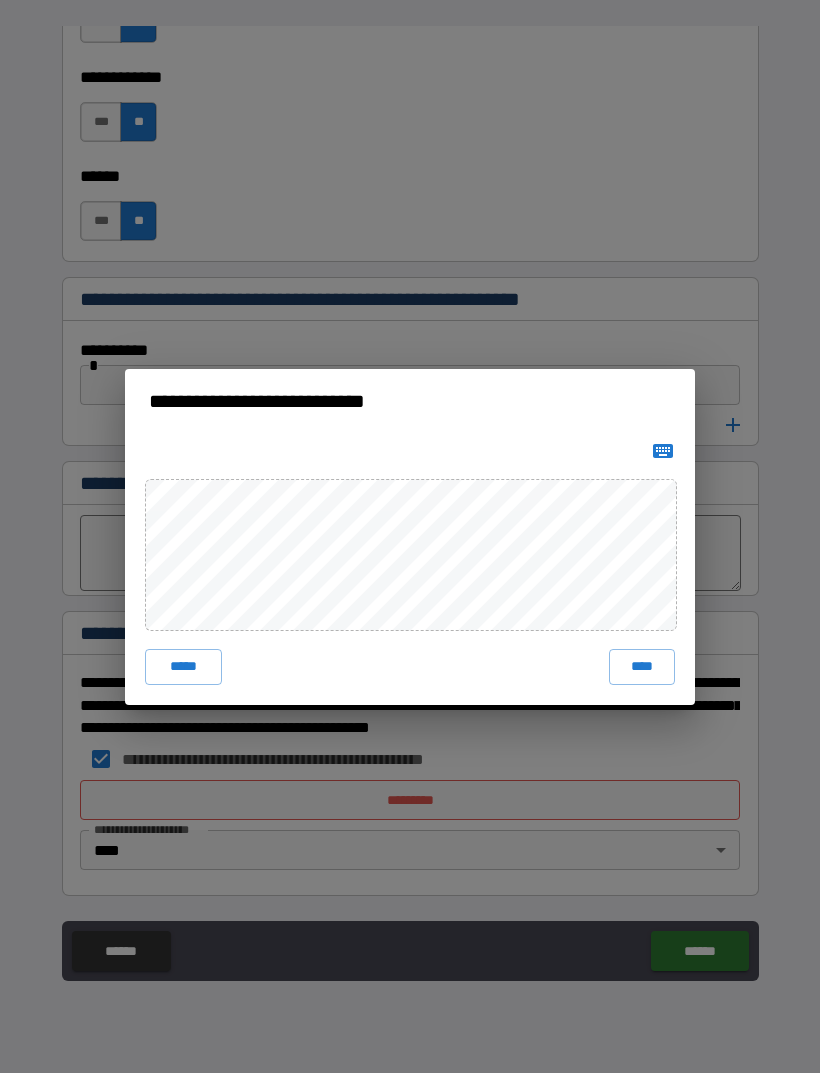 click on "****" at bounding box center (642, 667) 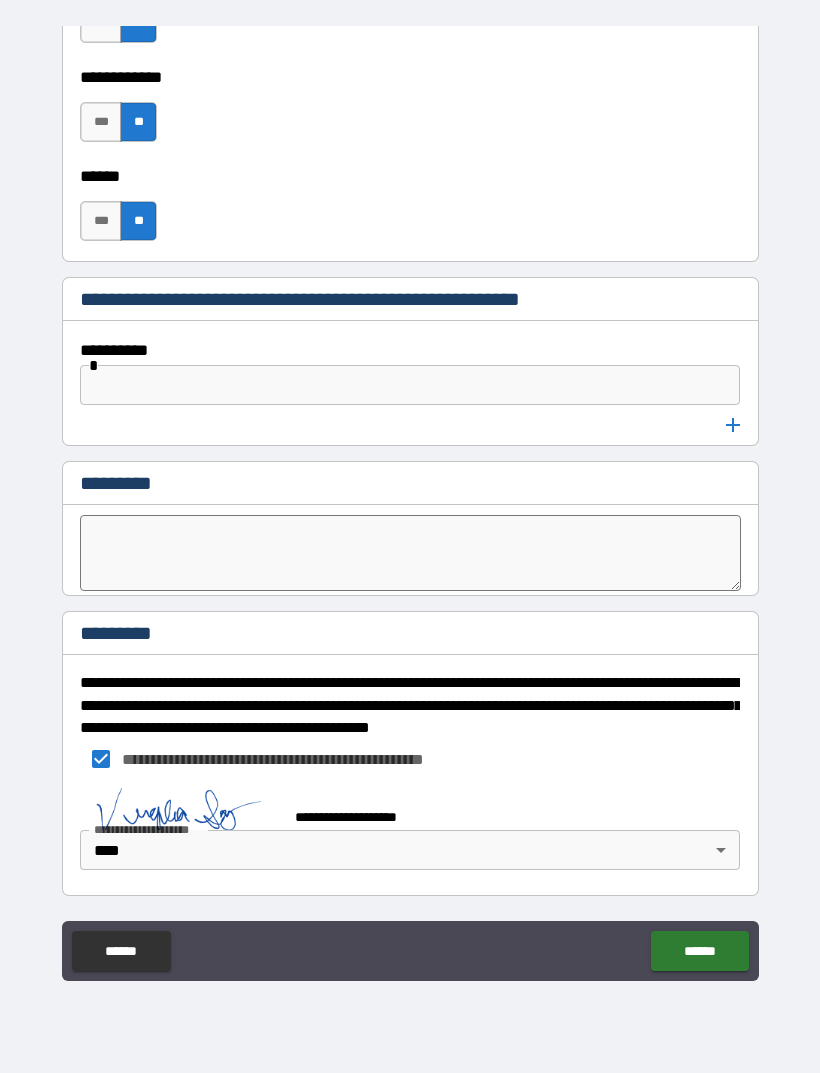 scroll, scrollTop: 9395, scrollLeft: 0, axis: vertical 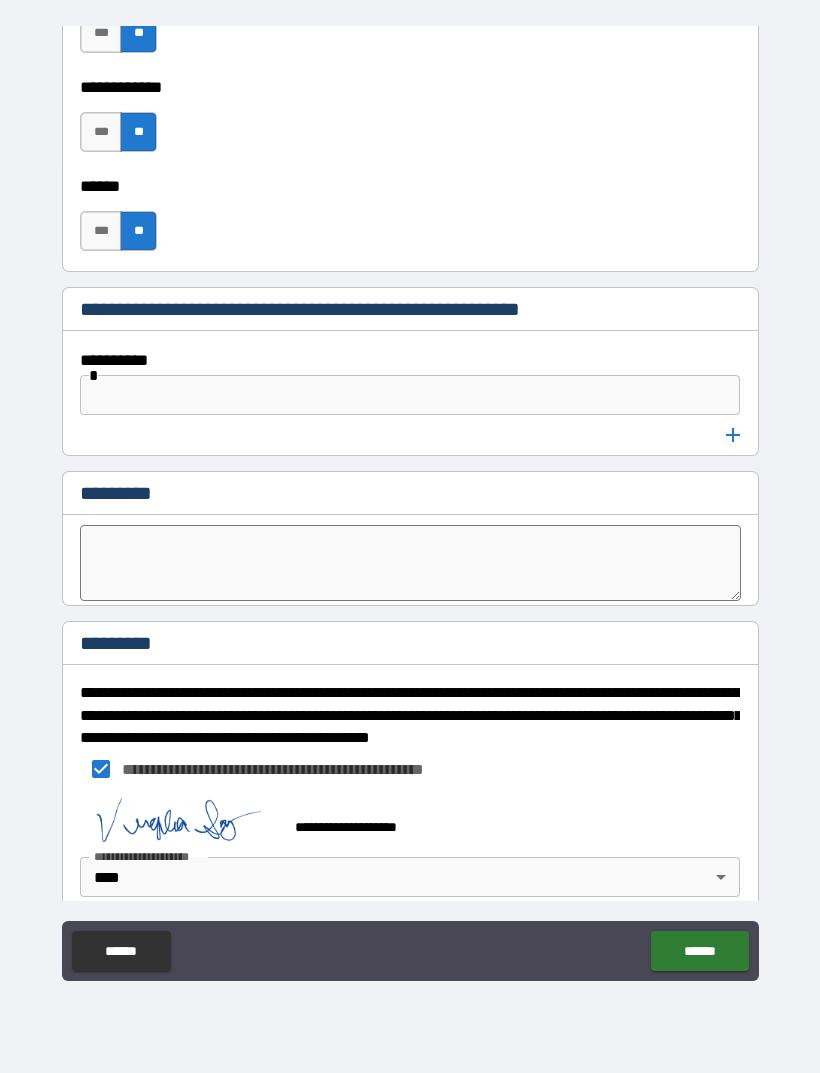 click on "******" at bounding box center [699, 951] 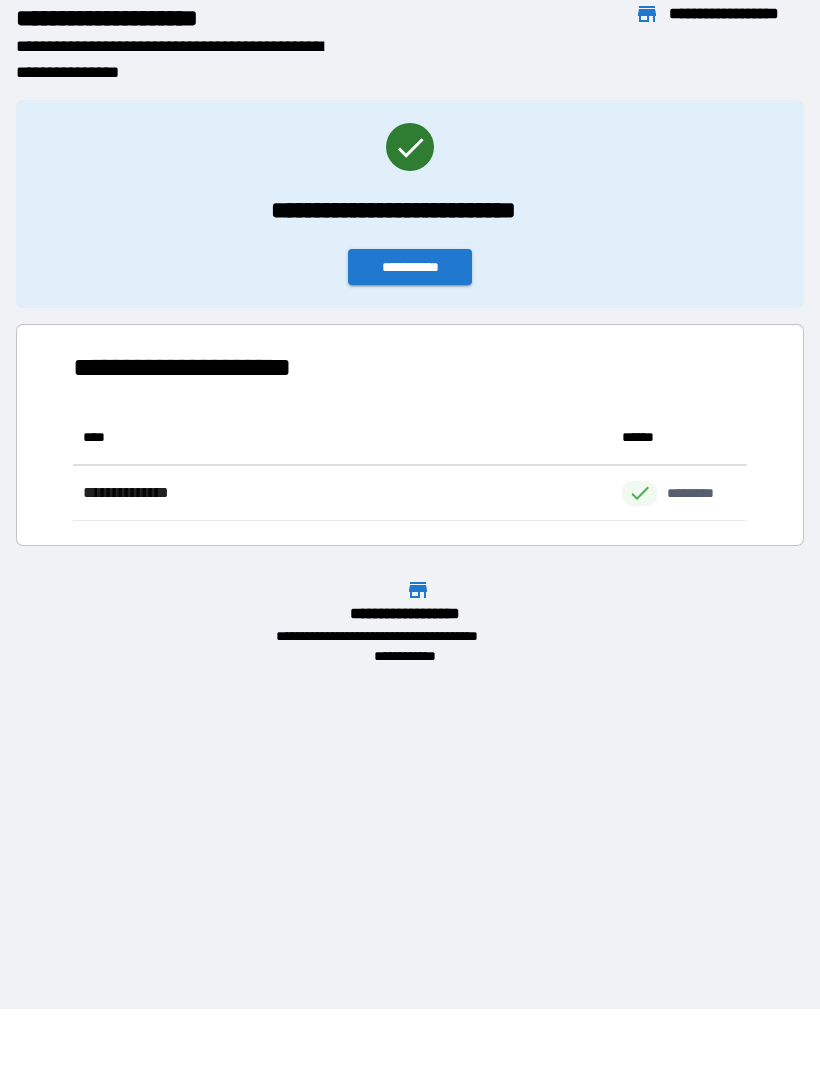 scroll, scrollTop: 1, scrollLeft: 1, axis: both 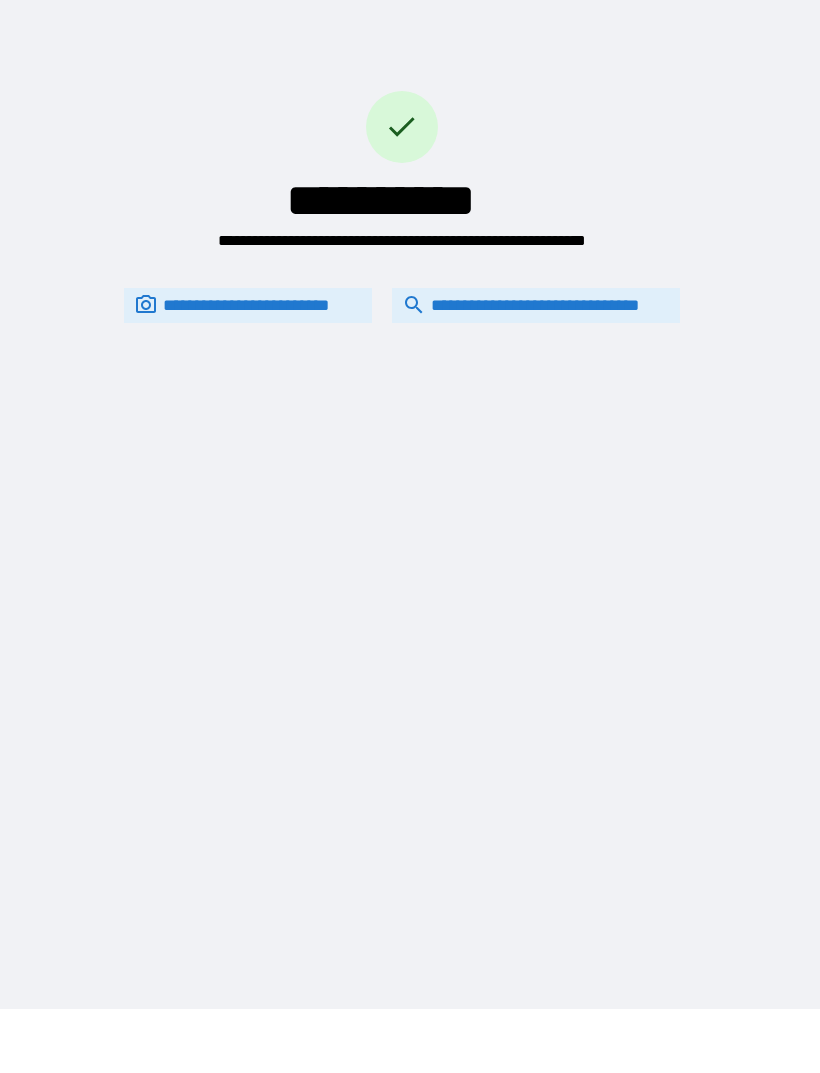 click on "**********" at bounding box center [410, 472] 